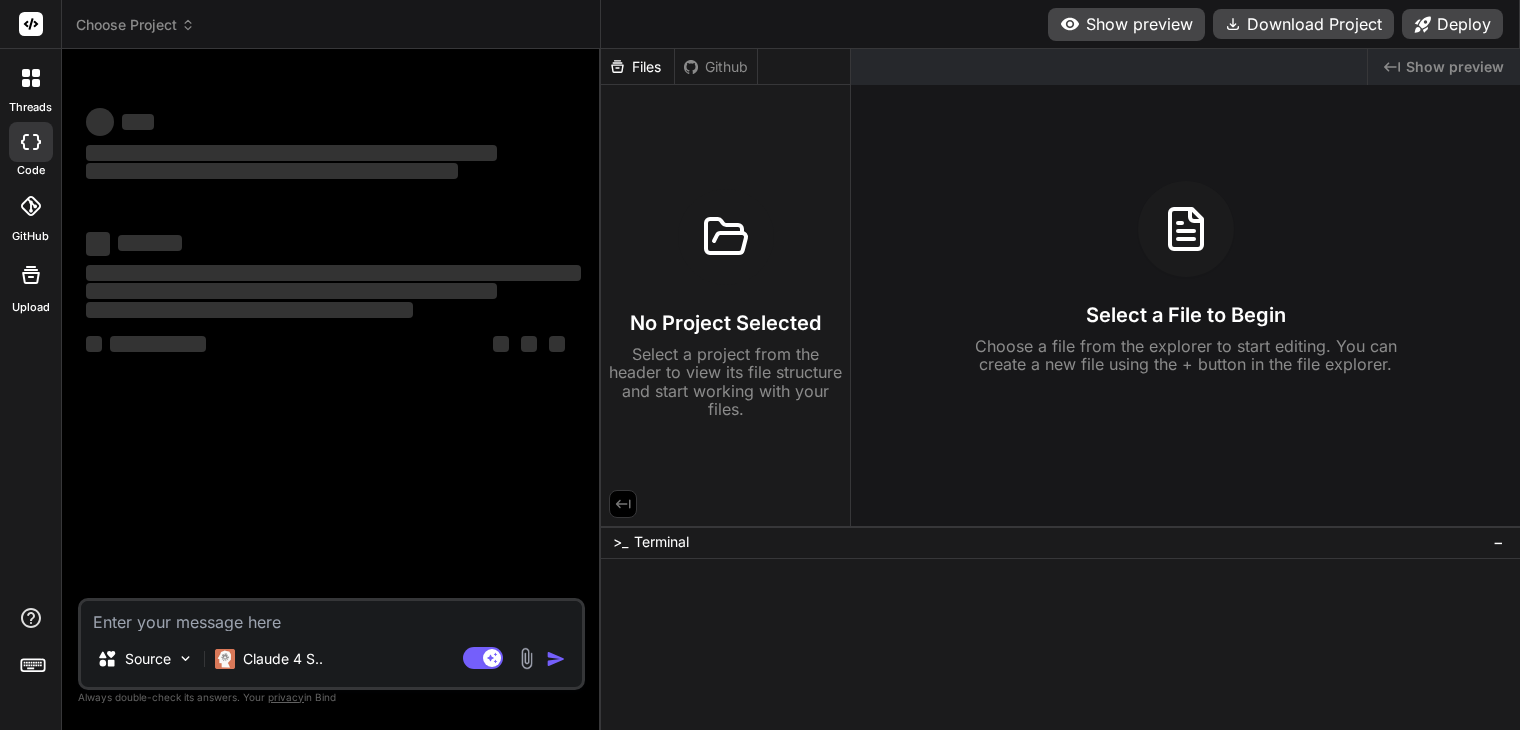 scroll, scrollTop: 0, scrollLeft: 0, axis: both 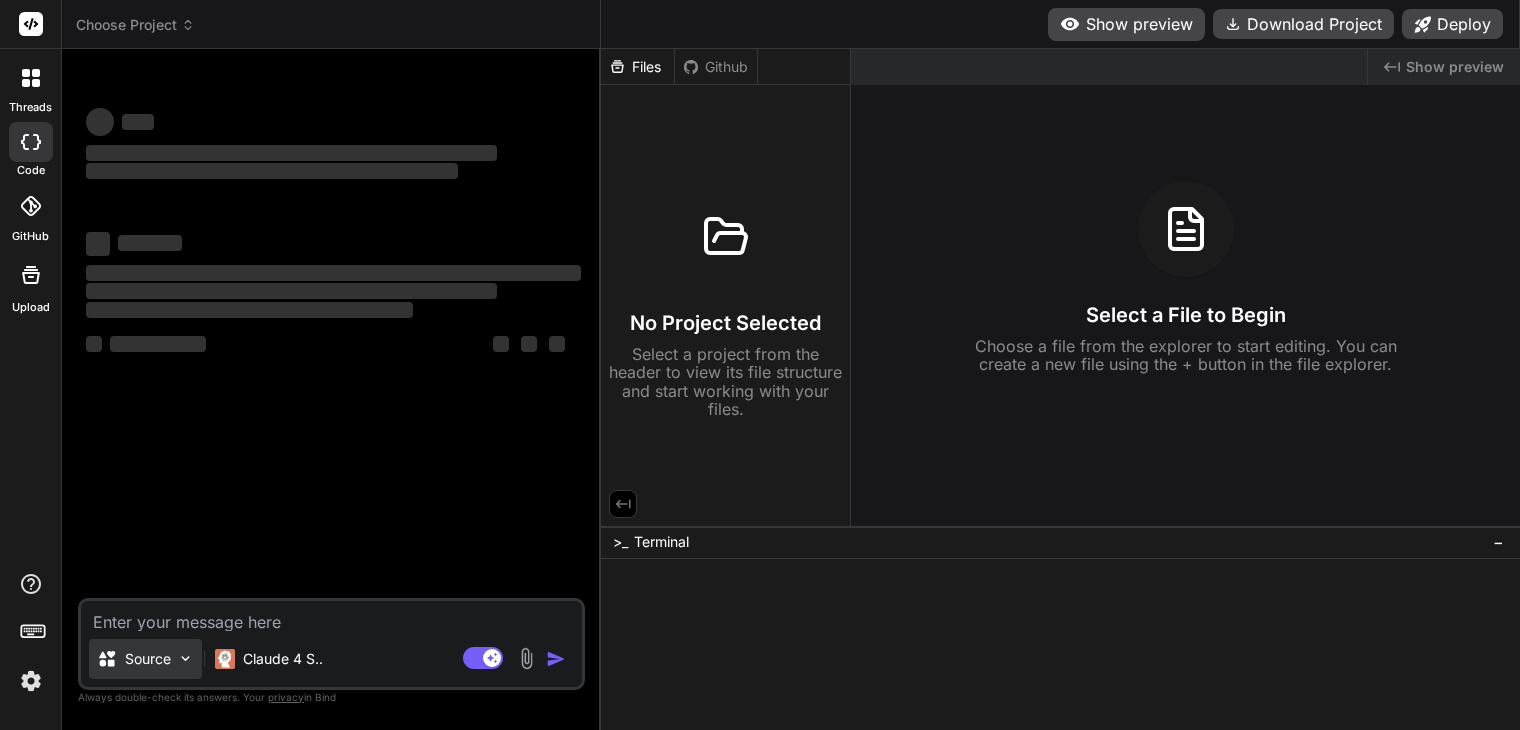 click on "Source" at bounding box center (148, 659) 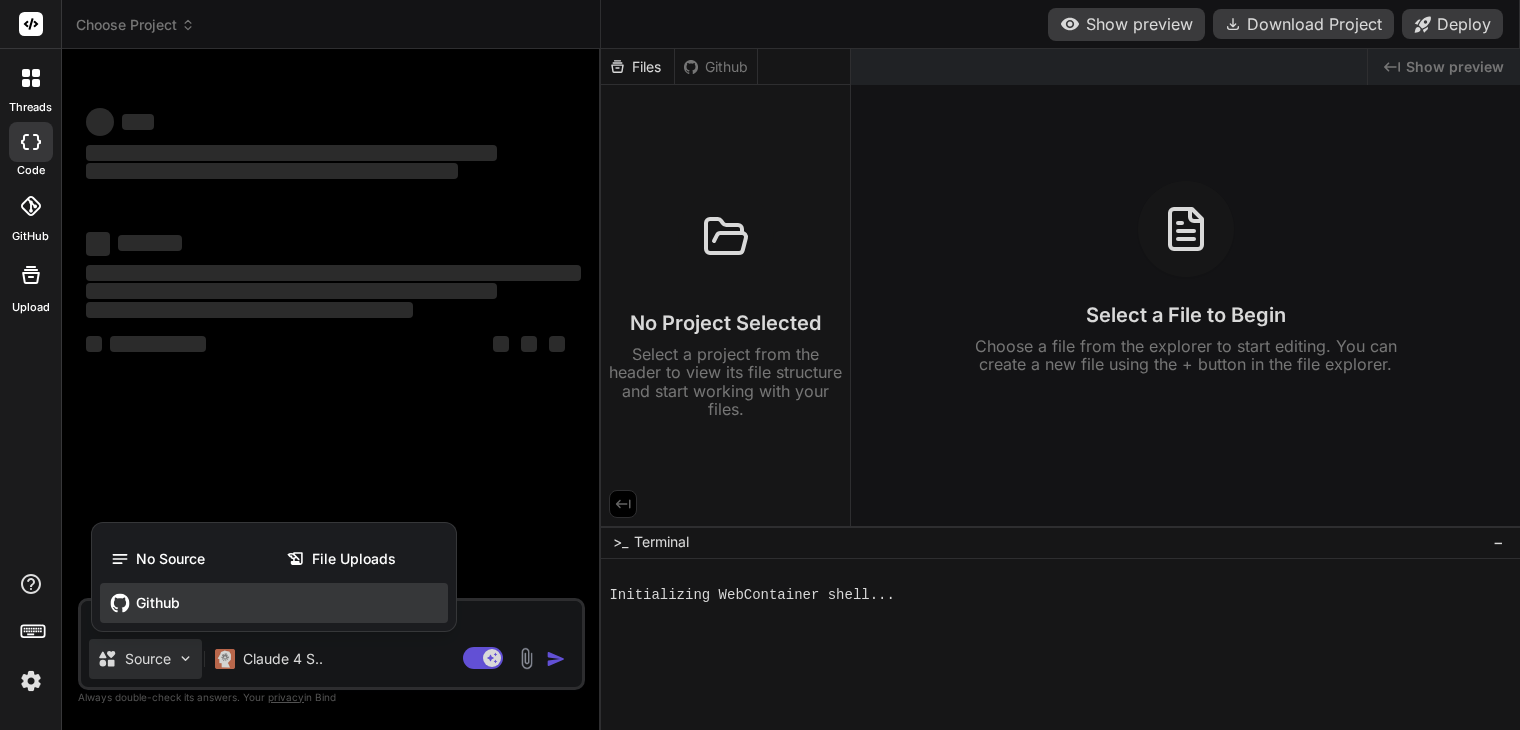 click on "Github" at bounding box center [274, 603] 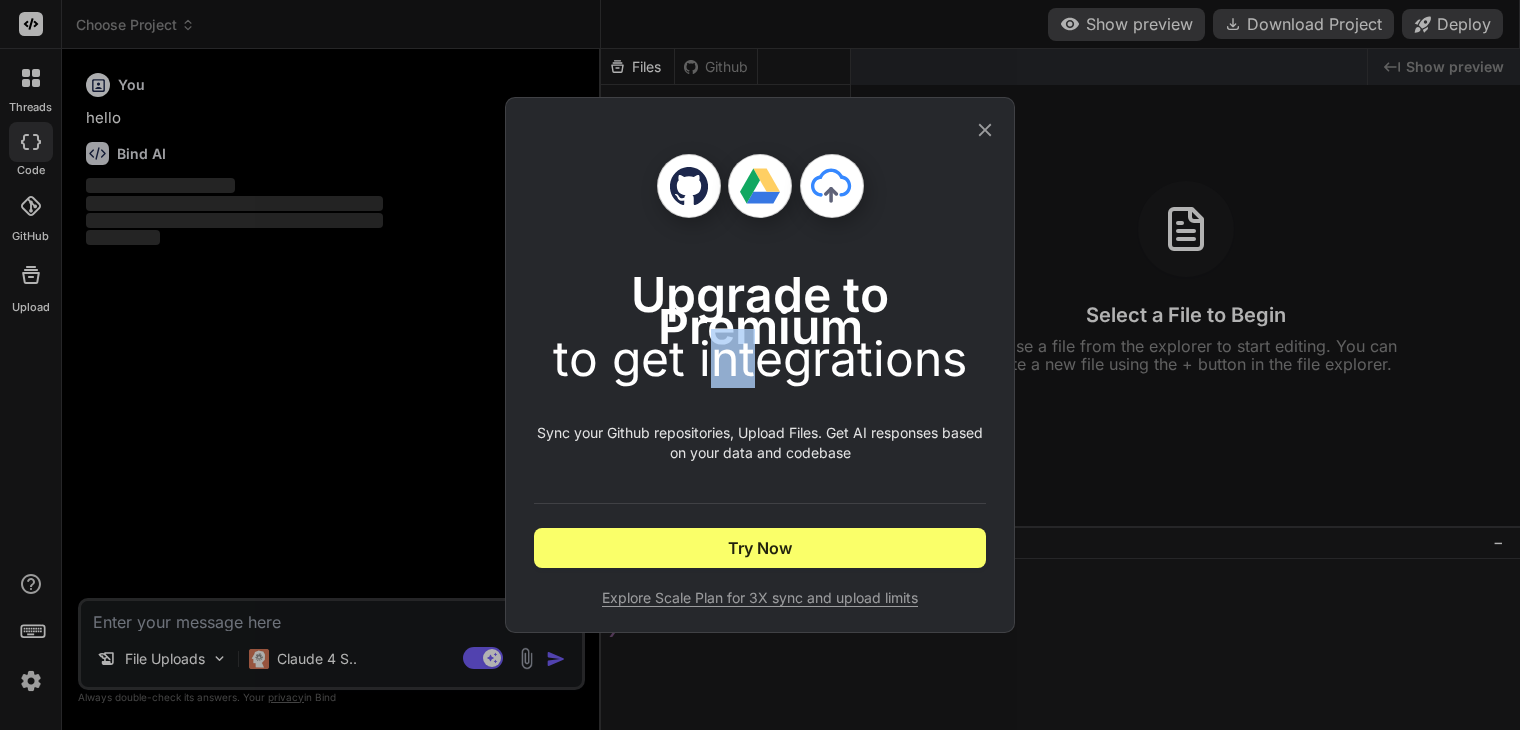 drag, startPoint x: 717, startPoint y: 349, endPoint x: 804, endPoint y: 350, distance: 87.005745 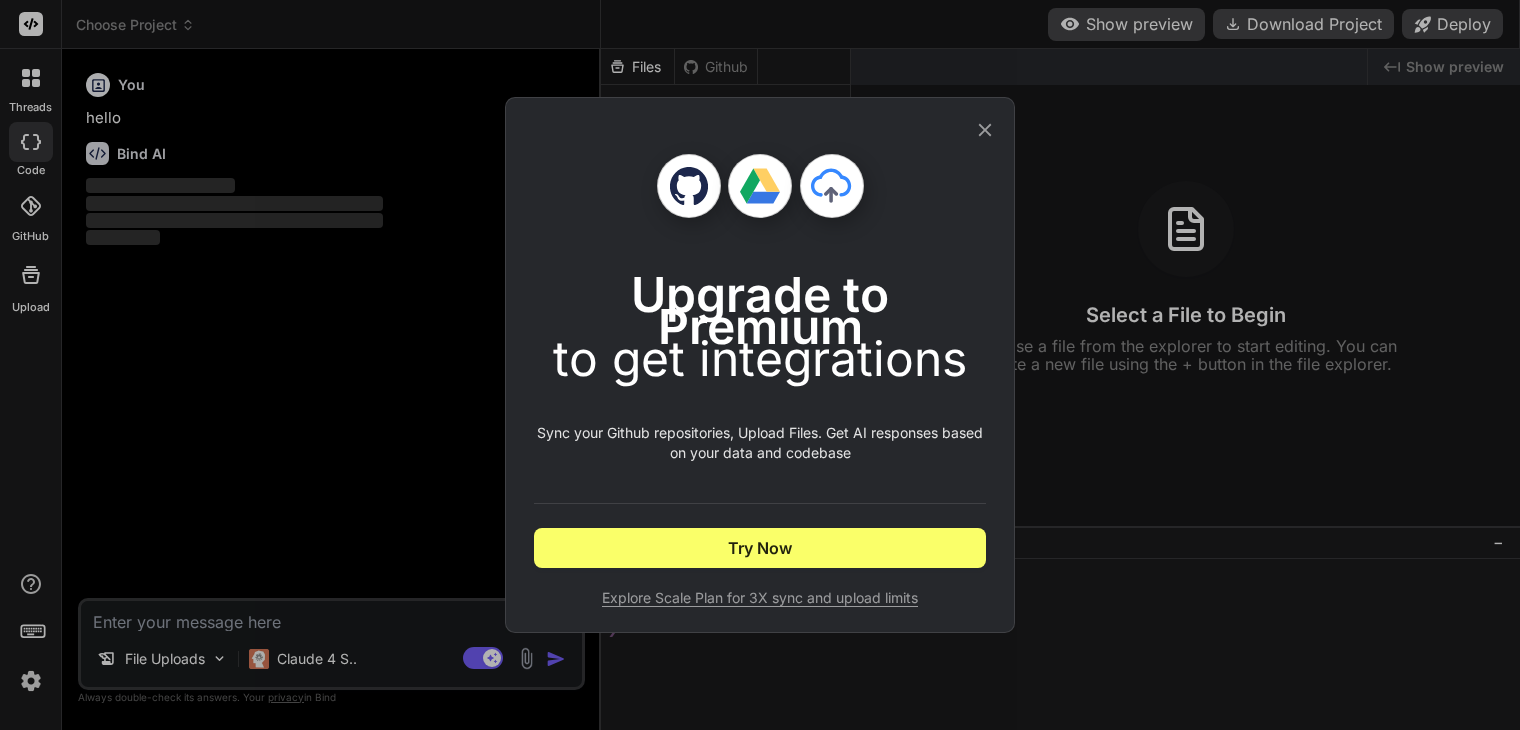 click on "to get integrations" at bounding box center [760, 358] 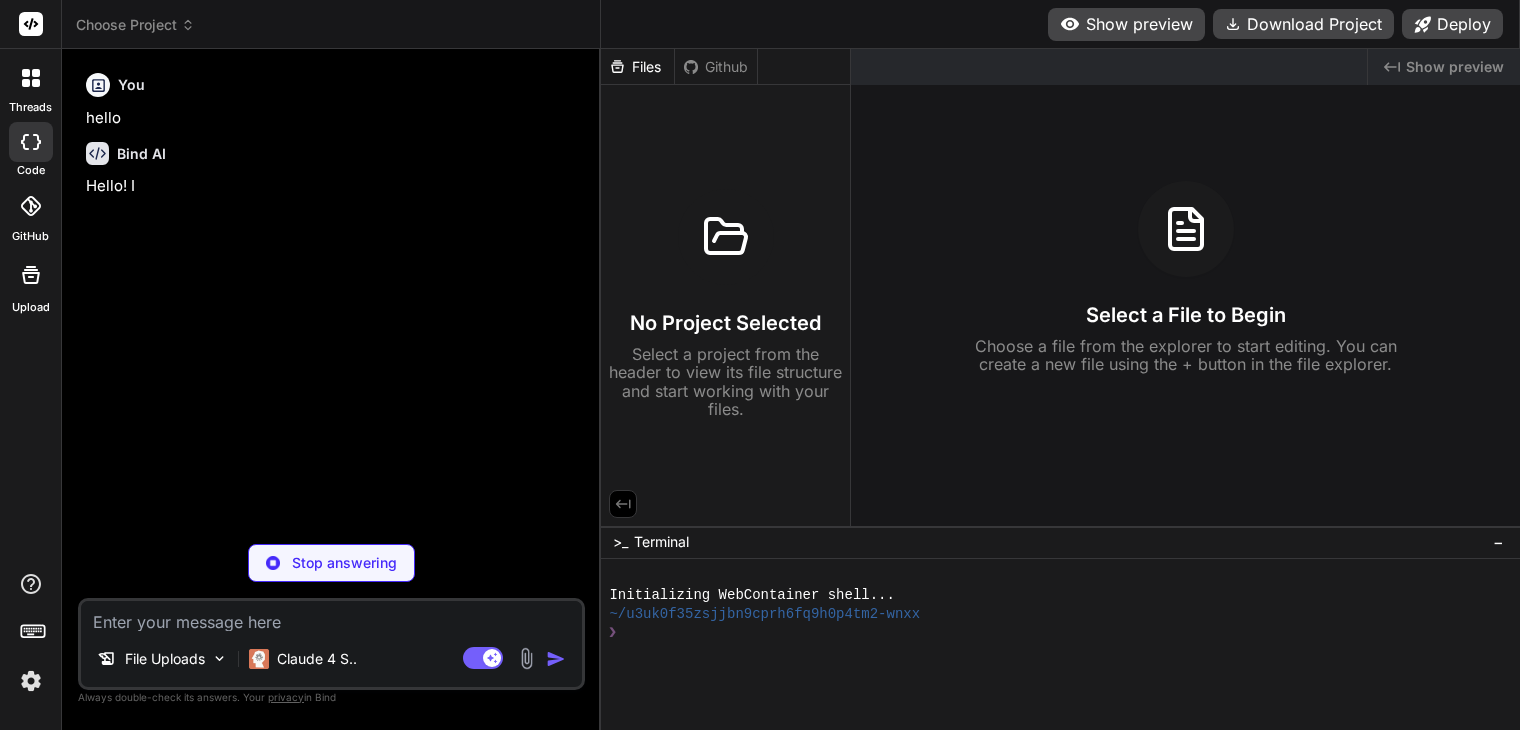 click at bounding box center (31, 681) 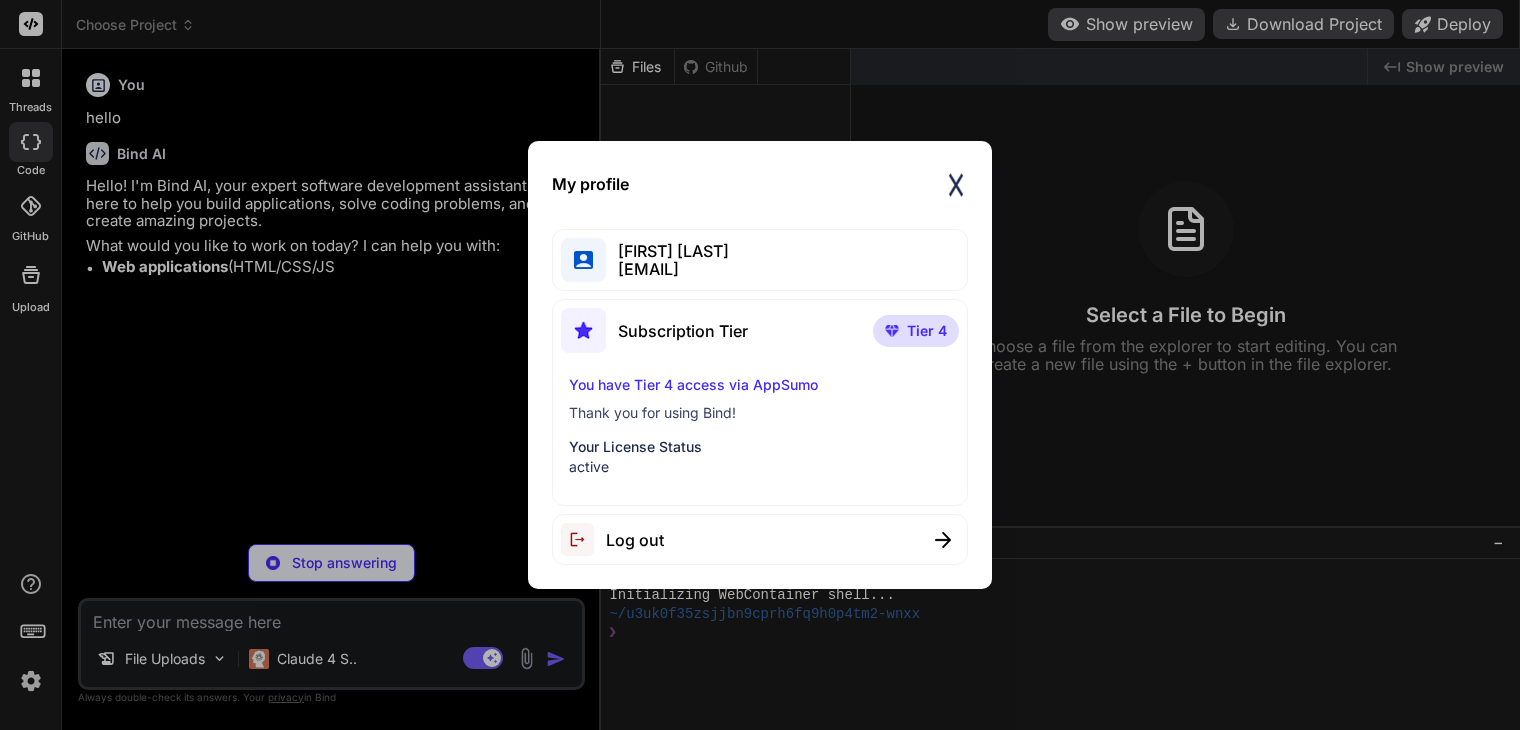 click on "My profile [FIRST] [LAST] [EMAIL] Subscription Tier Tier 4 You have Tier 4 access via AppSumo Thank you for using Bind! Your License Status active Log out" at bounding box center [760, 365] 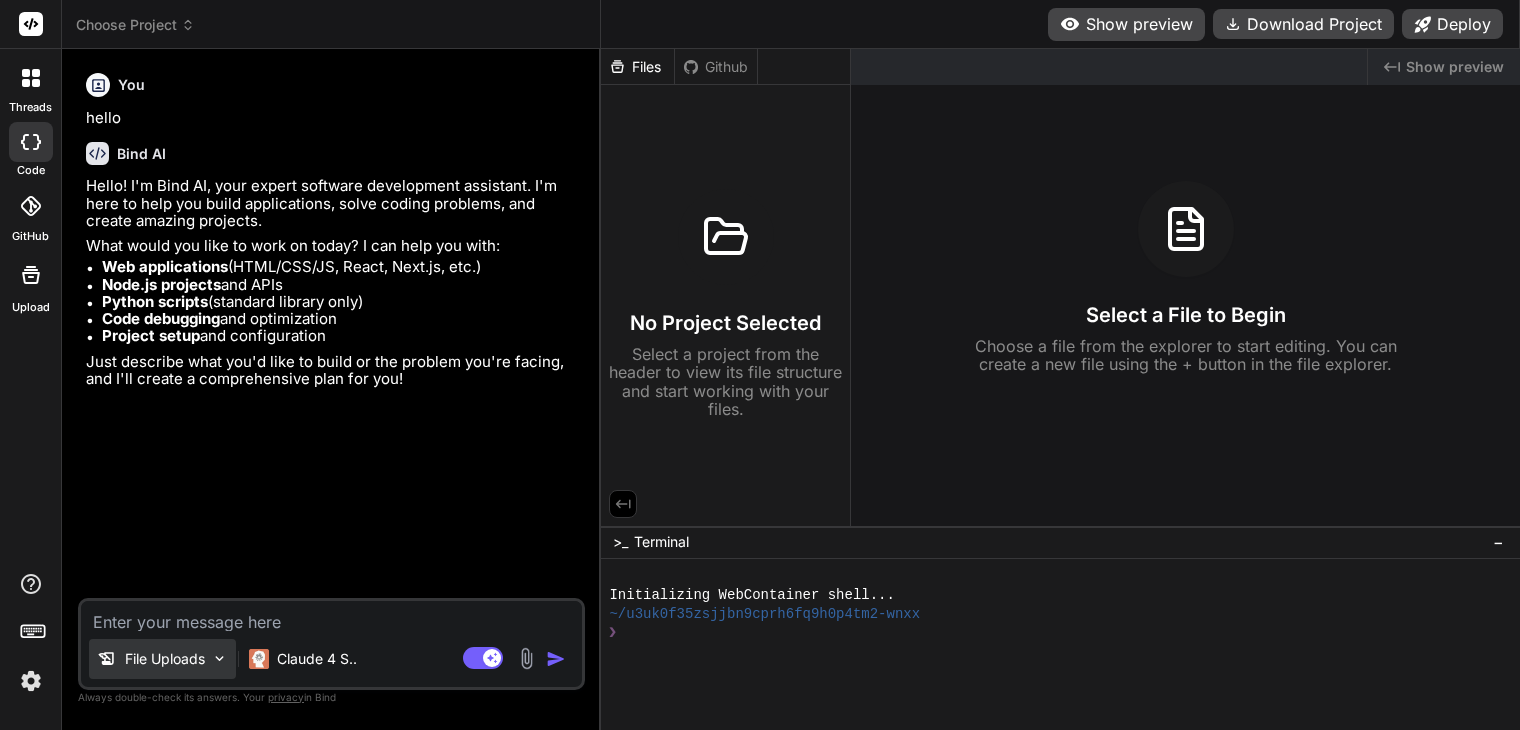 click on "File Uploads" at bounding box center [162, 659] 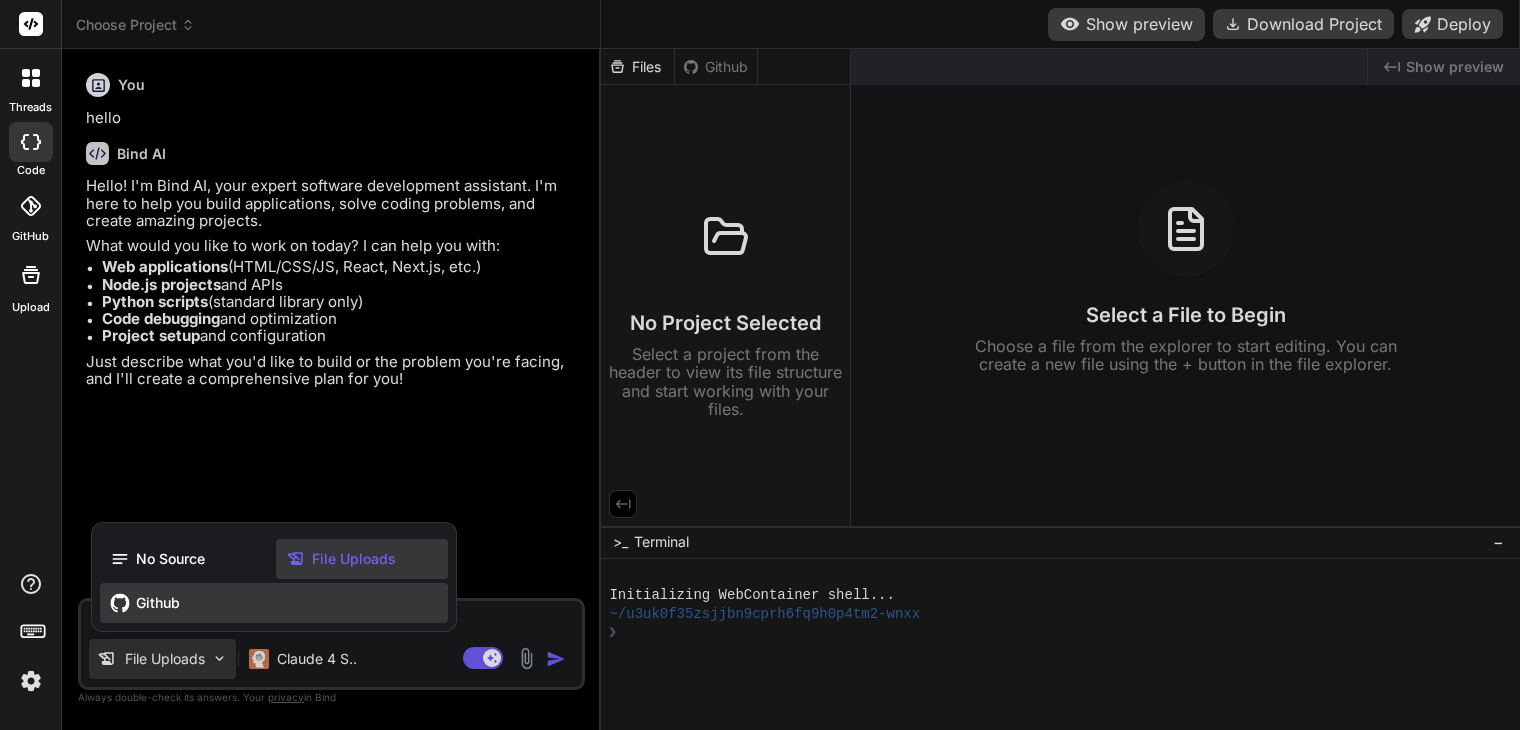 click on "Github" at bounding box center [158, 603] 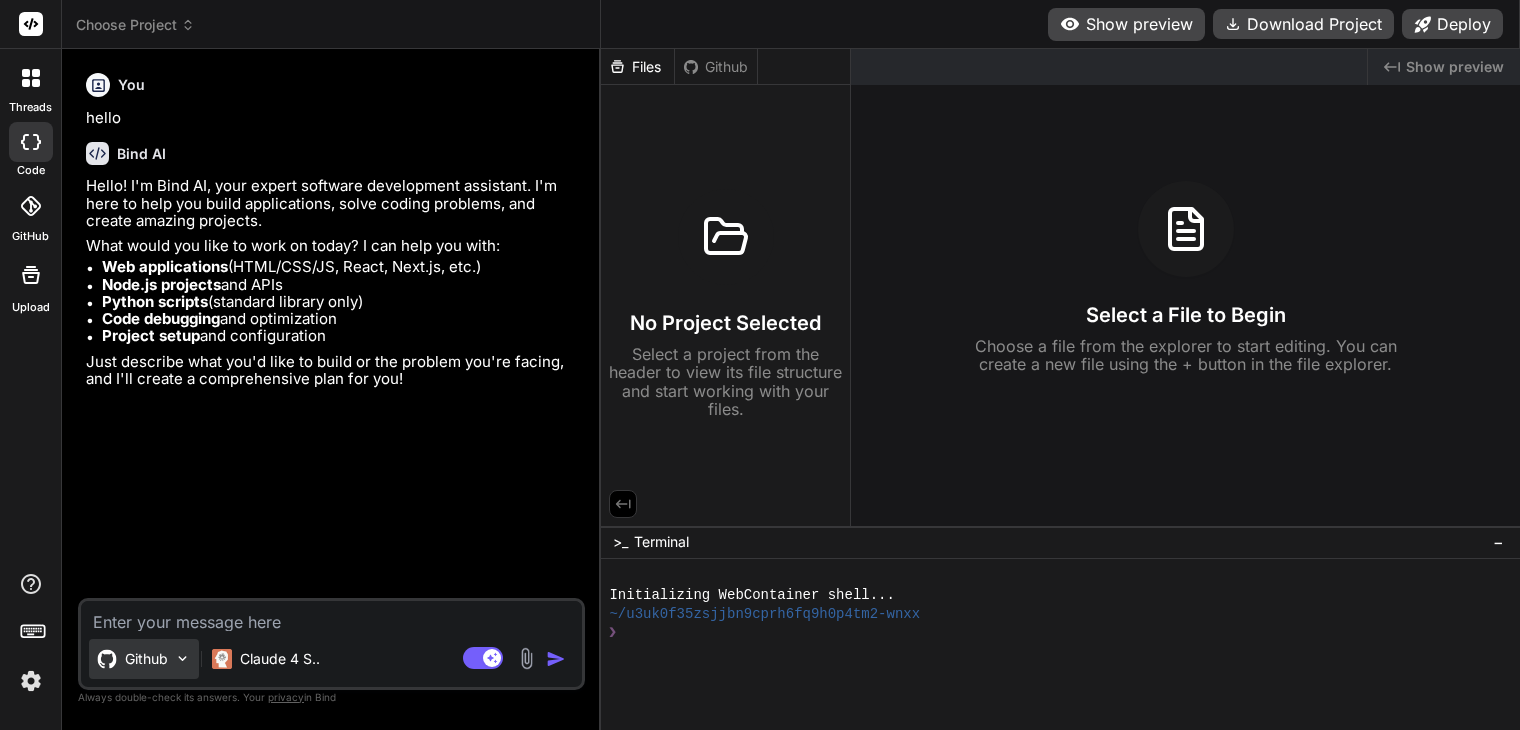 click on "Github" at bounding box center (146, 659) 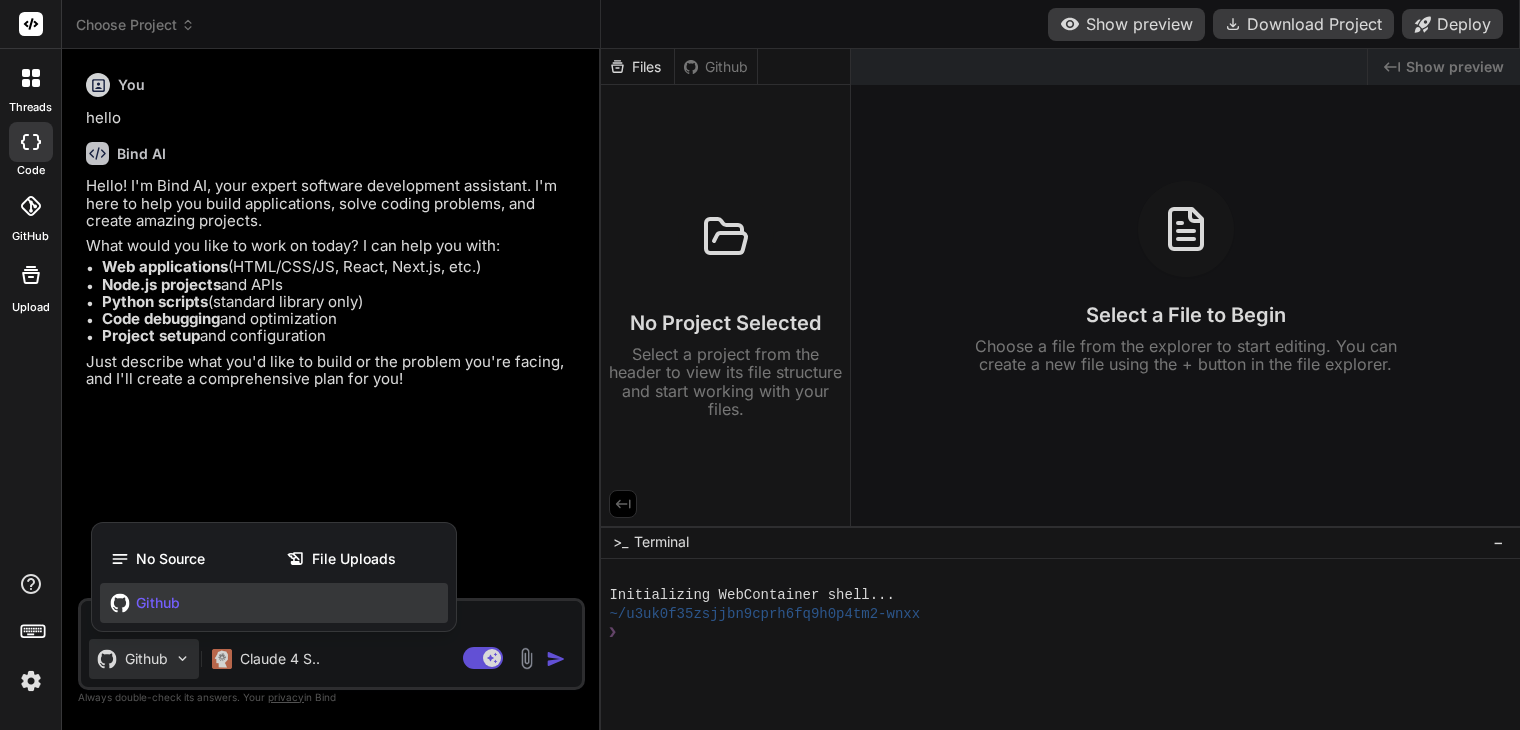 click on "Github" at bounding box center (274, 603) 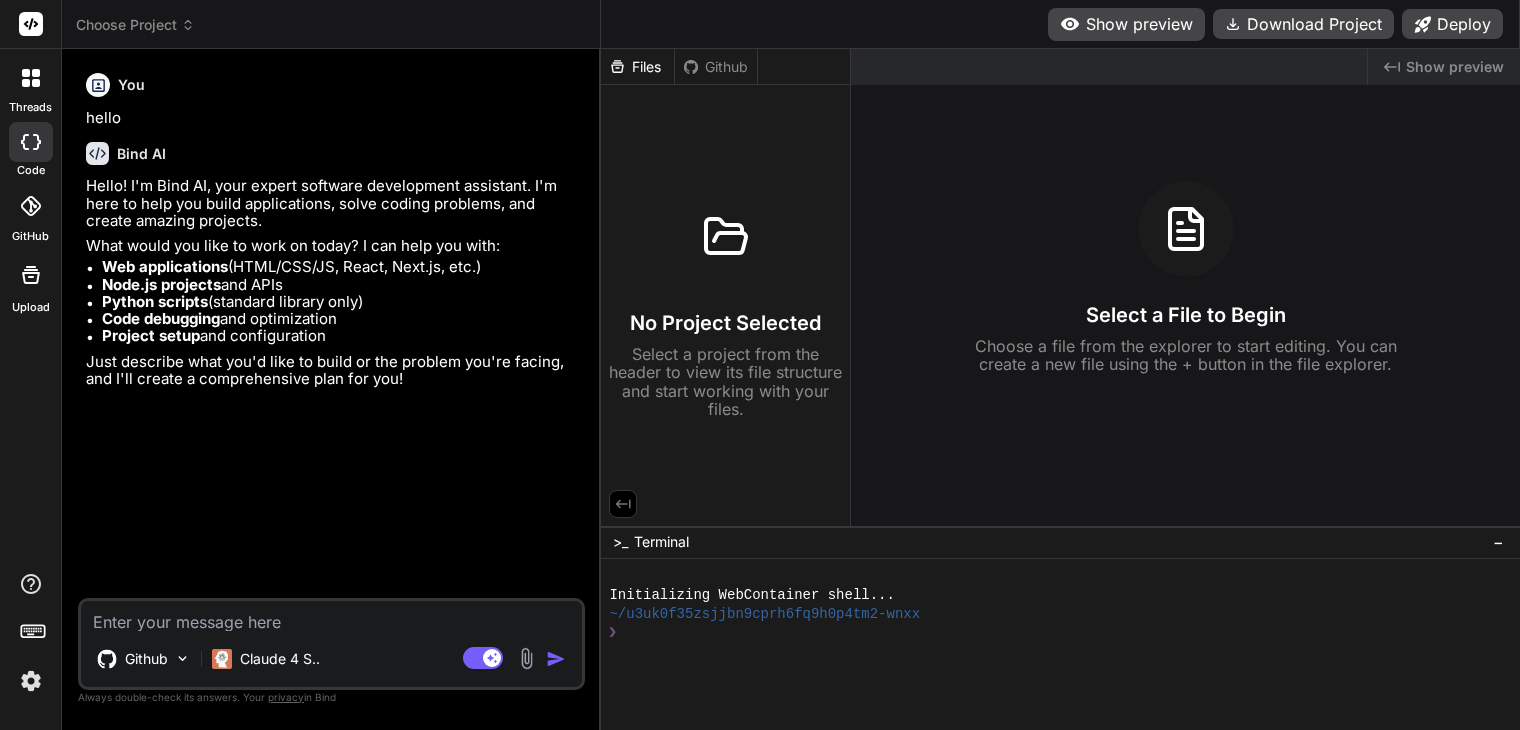 click at bounding box center (331, 616) 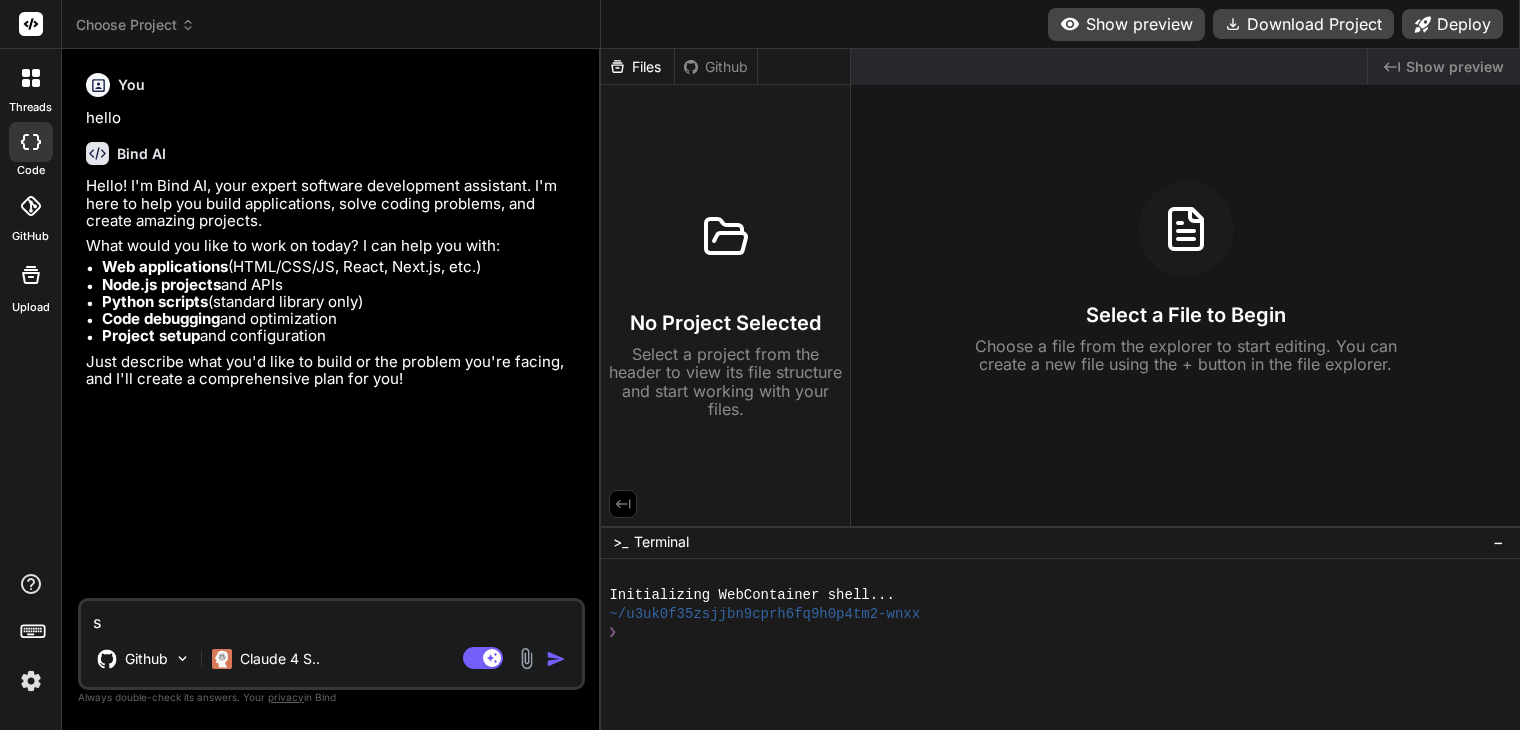 type on "sh" 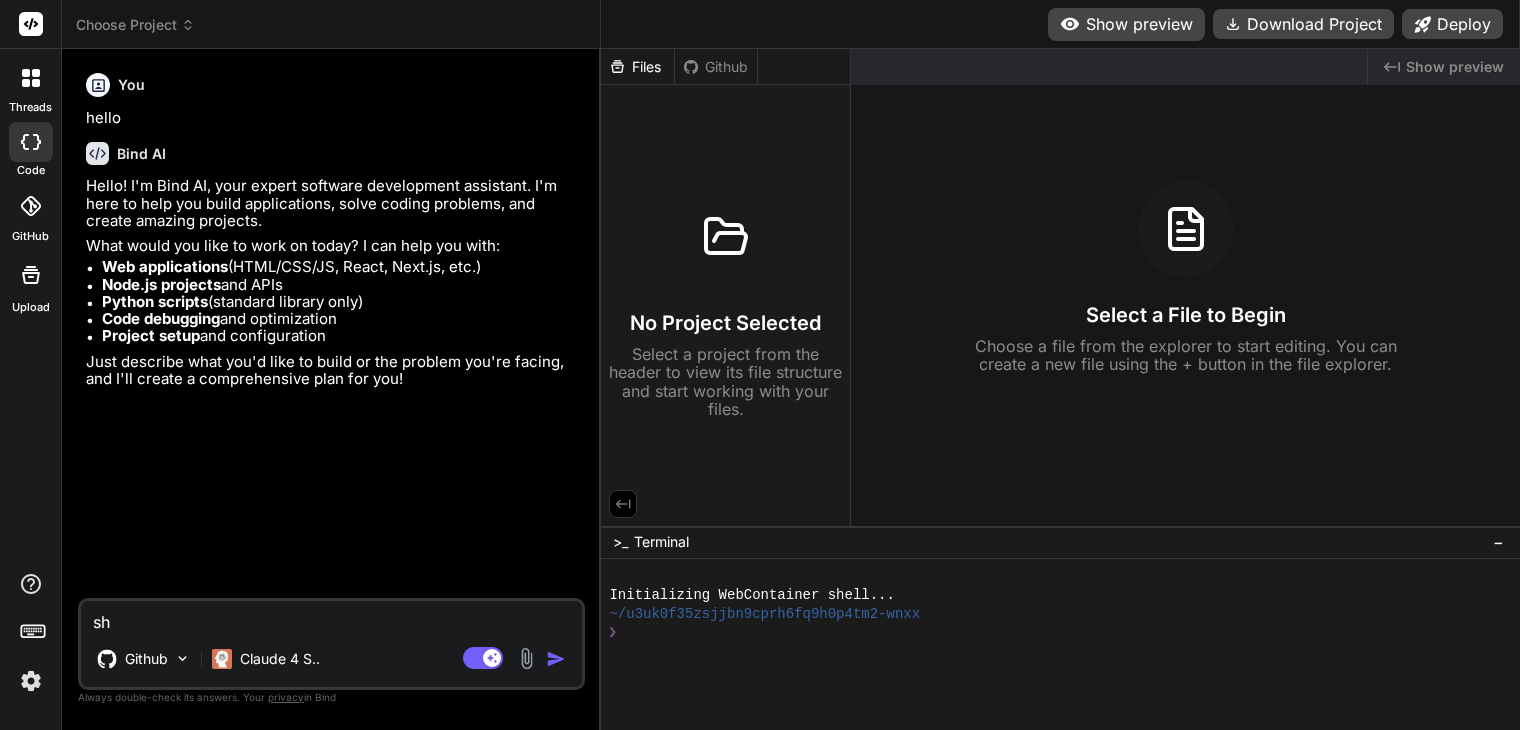 type on "sho" 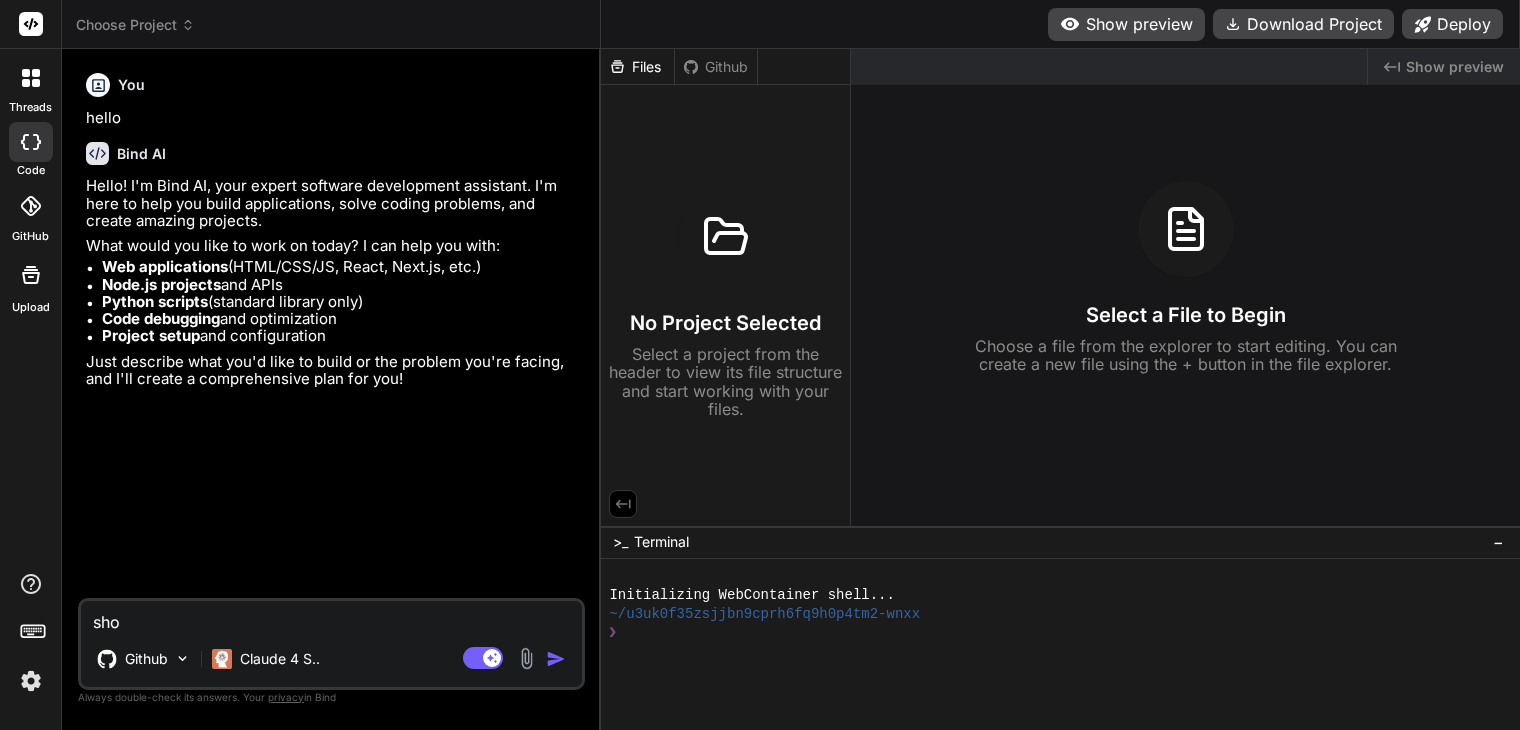 type on "show" 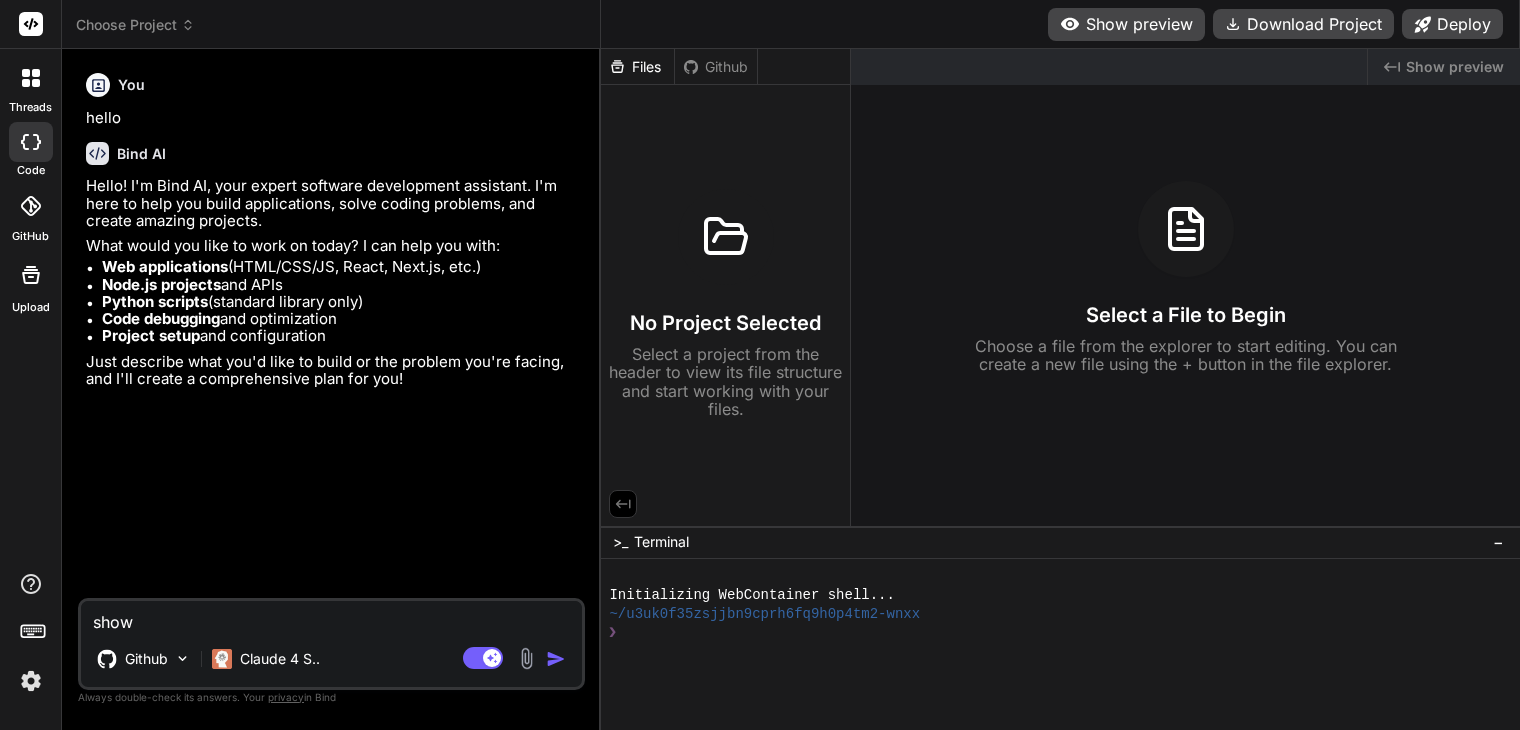 type on "show" 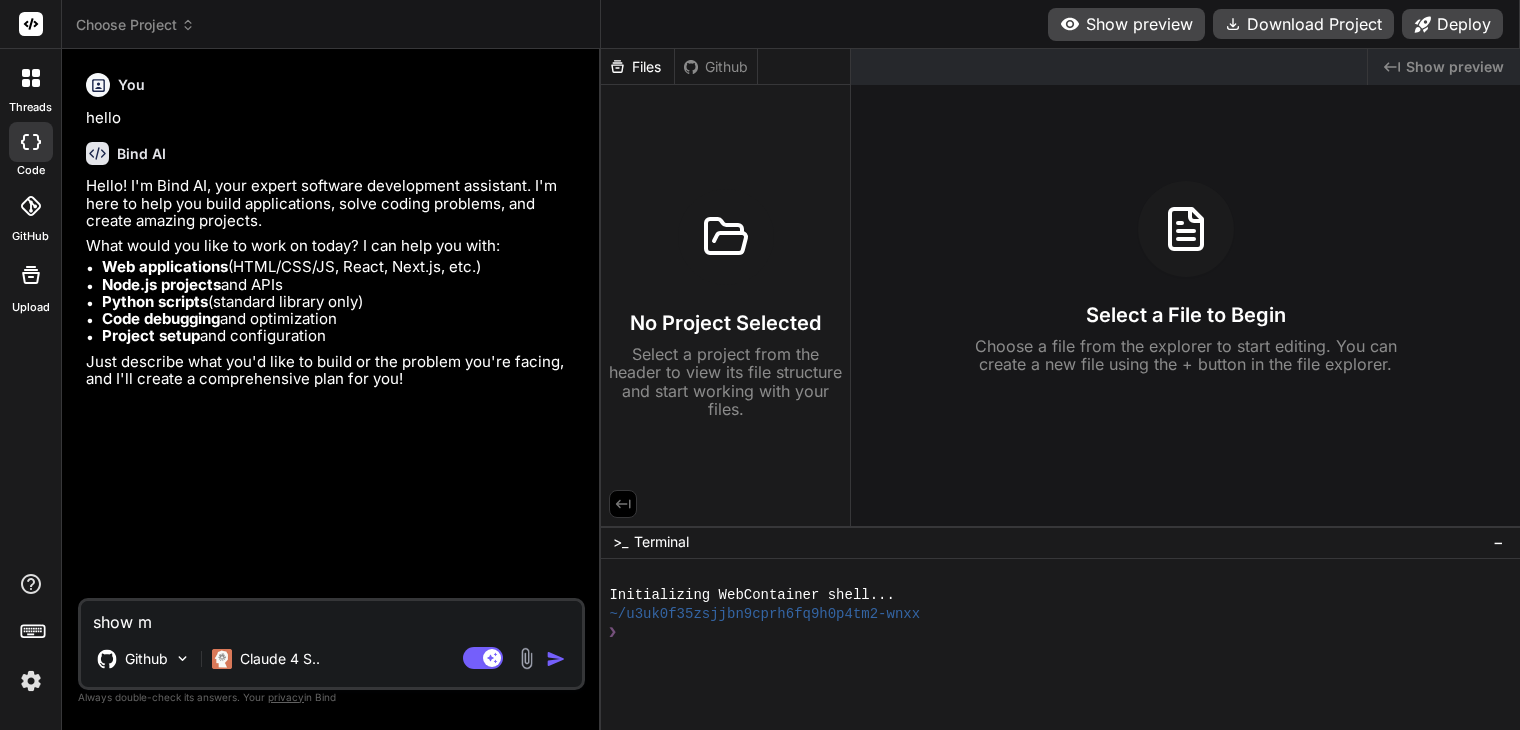 type on "show me" 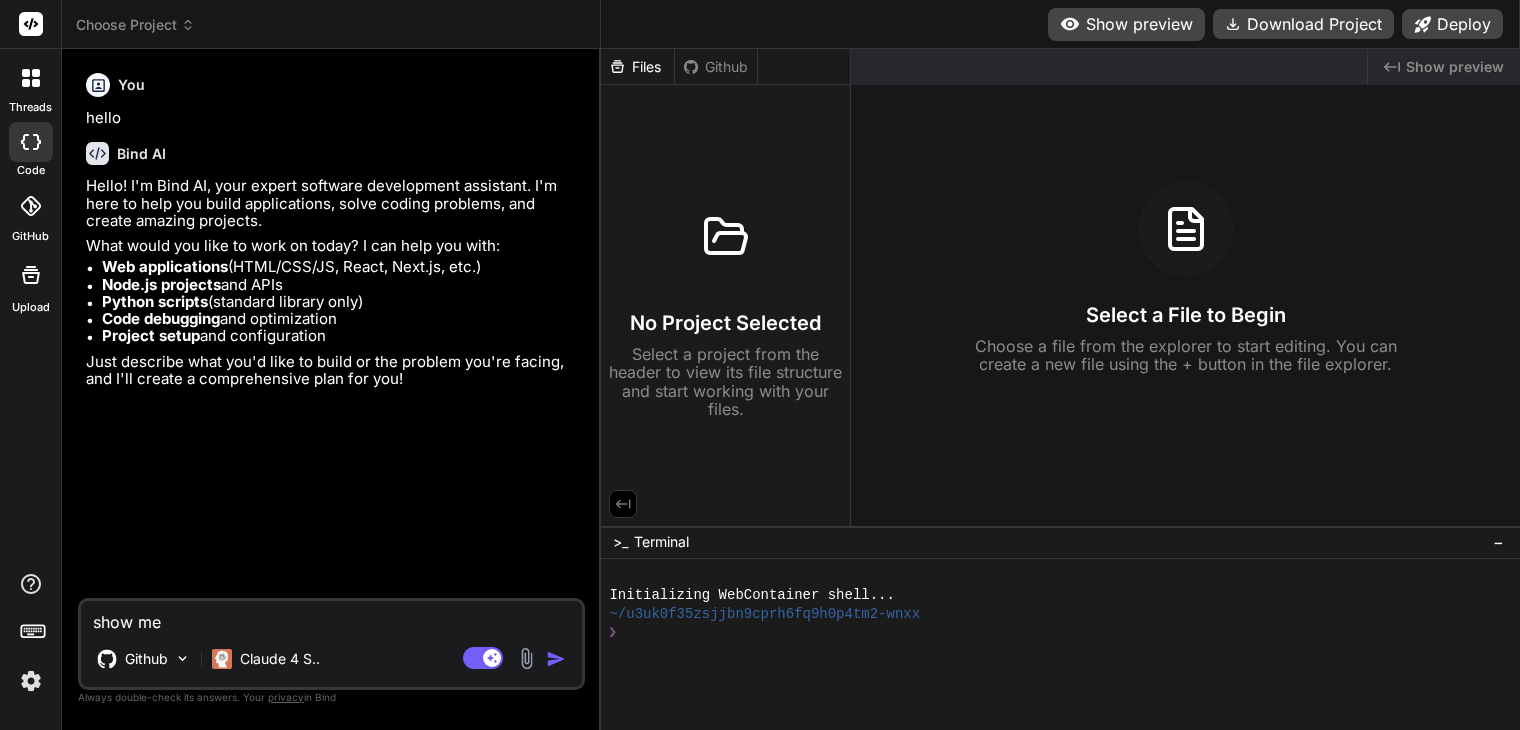 type on "show me" 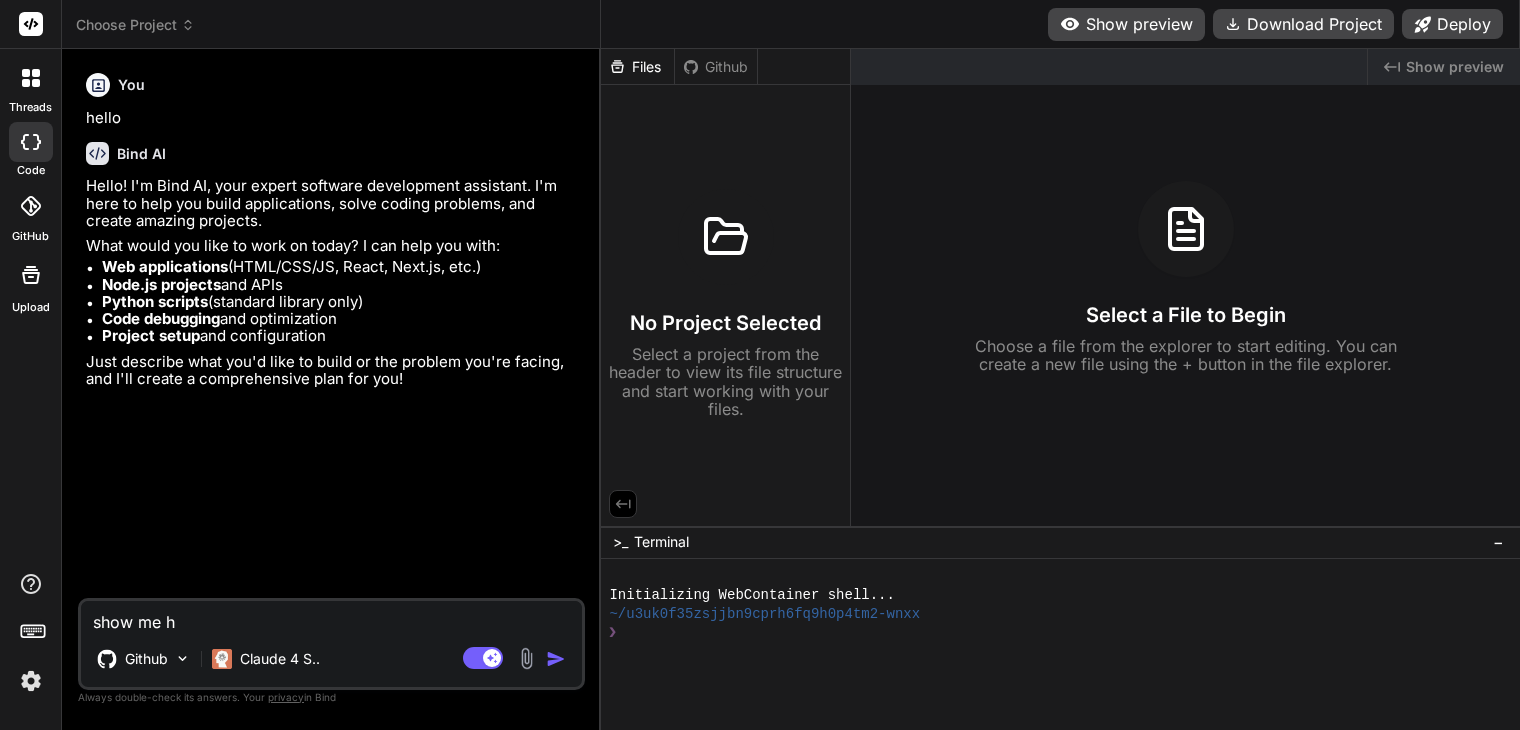 type on "show me" 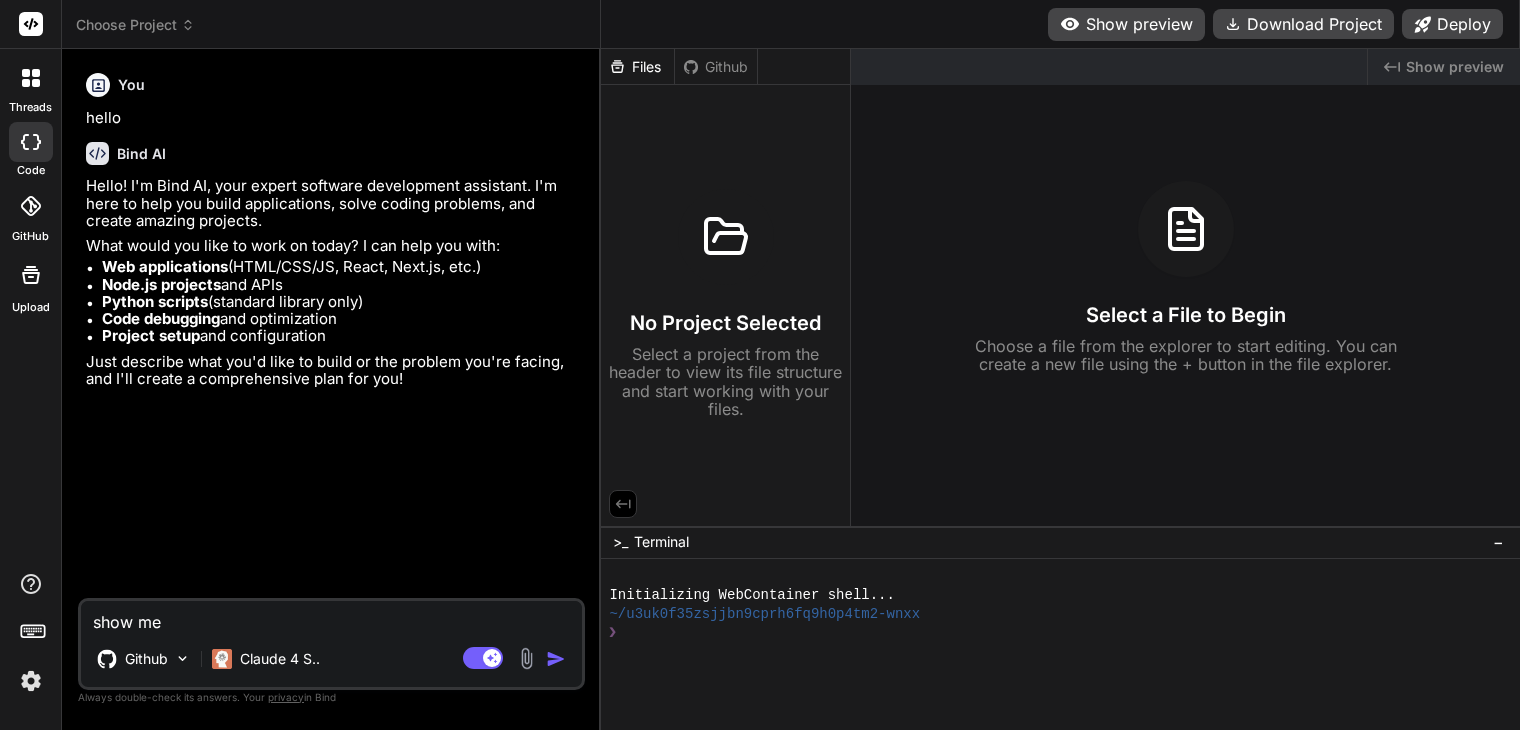 type on "show me t" 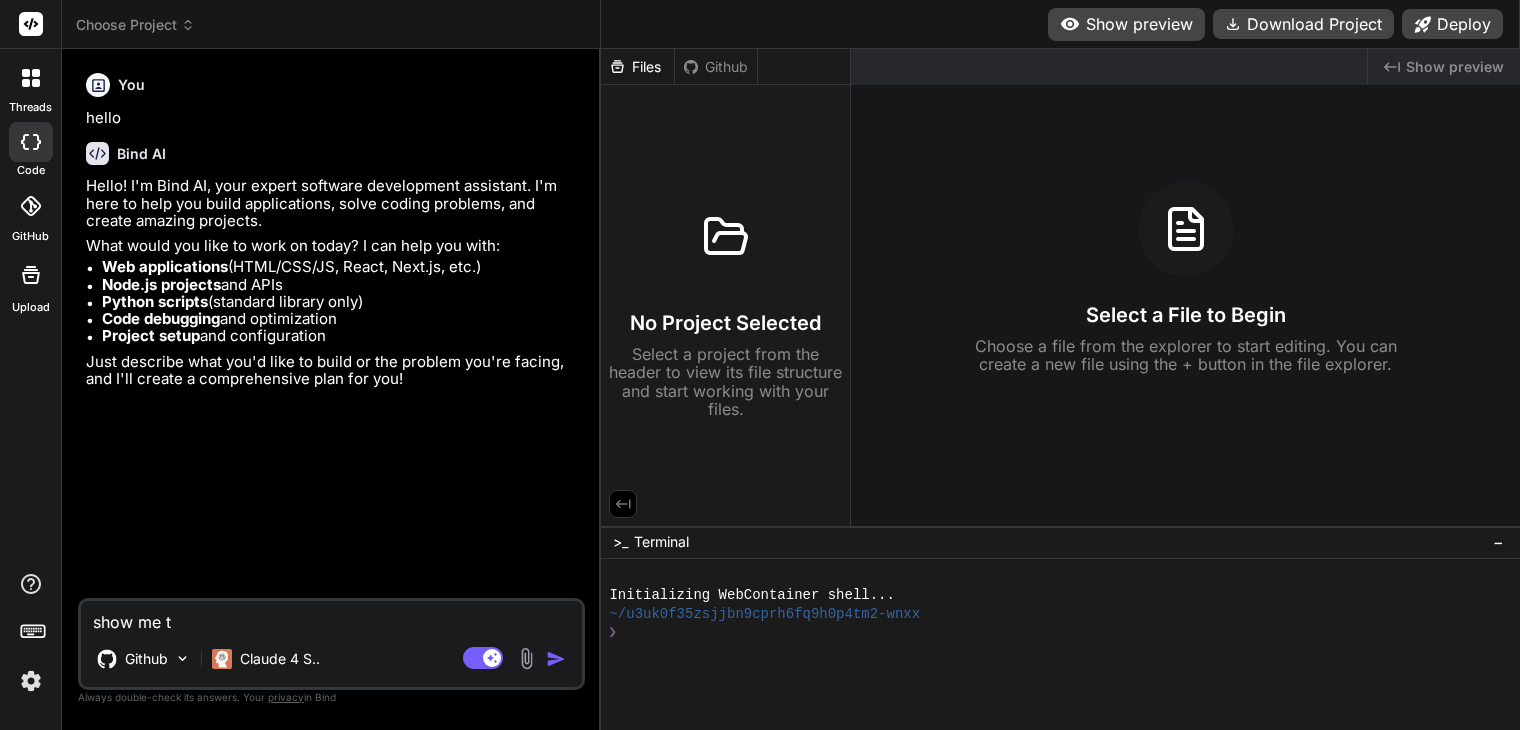 type on "show me th" 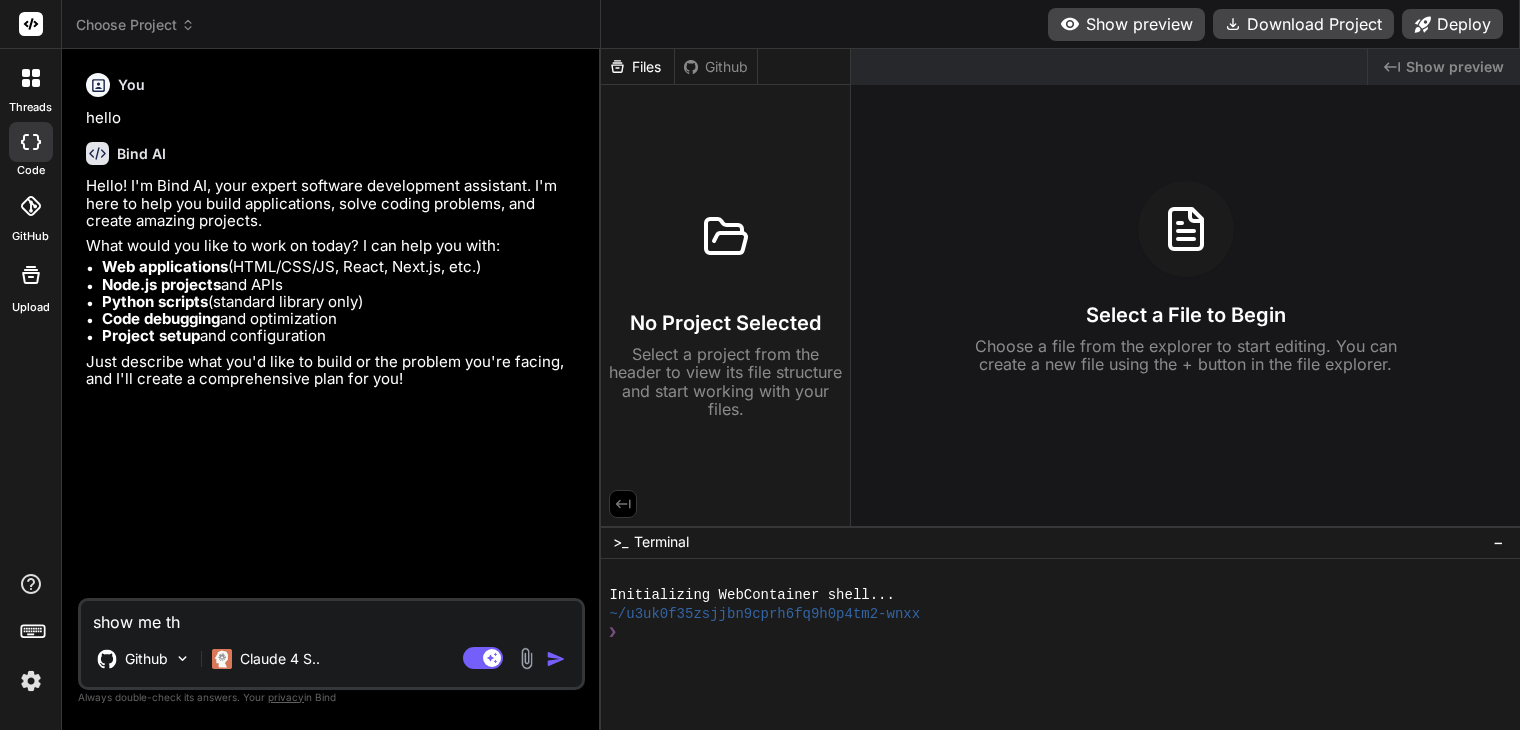 type on "show me th" 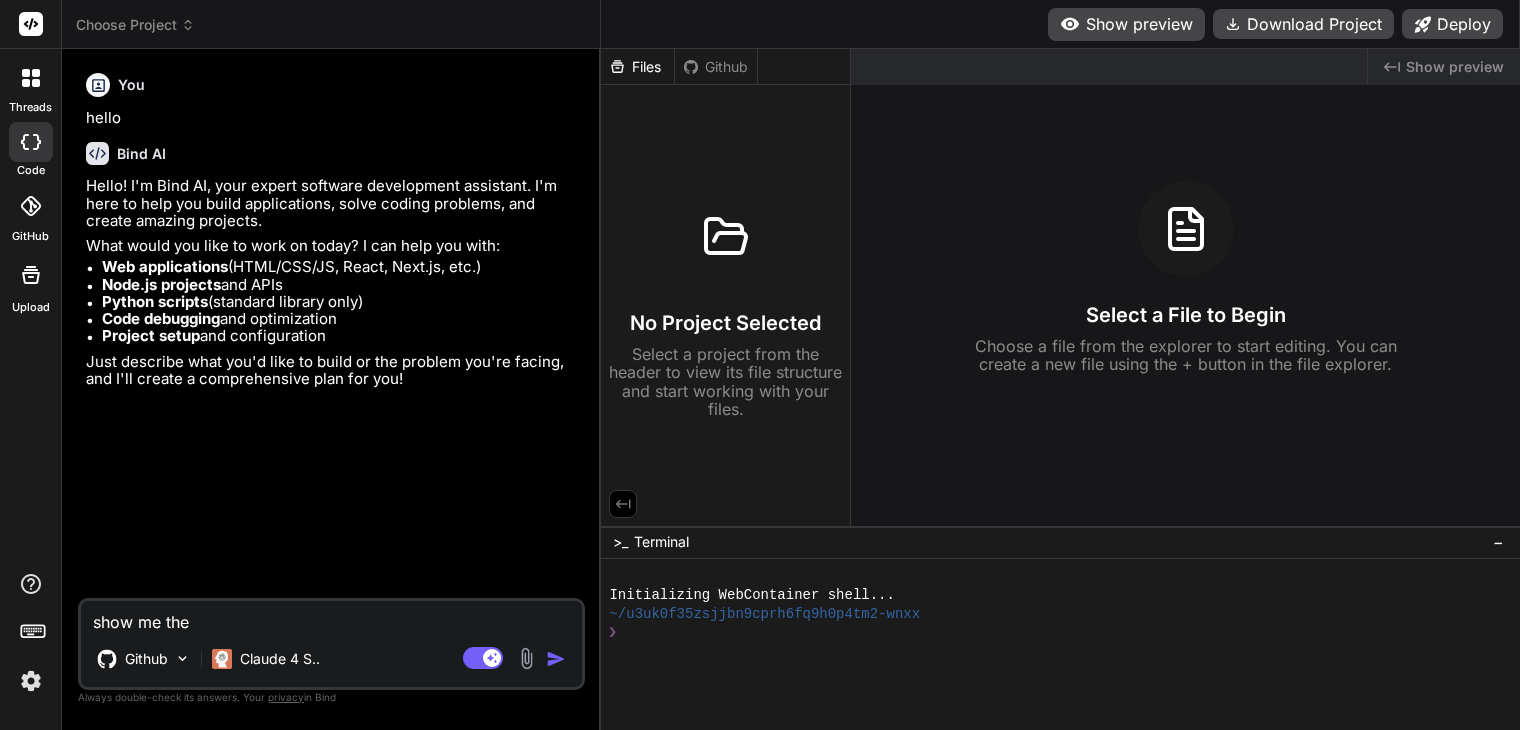 type on "show me the" 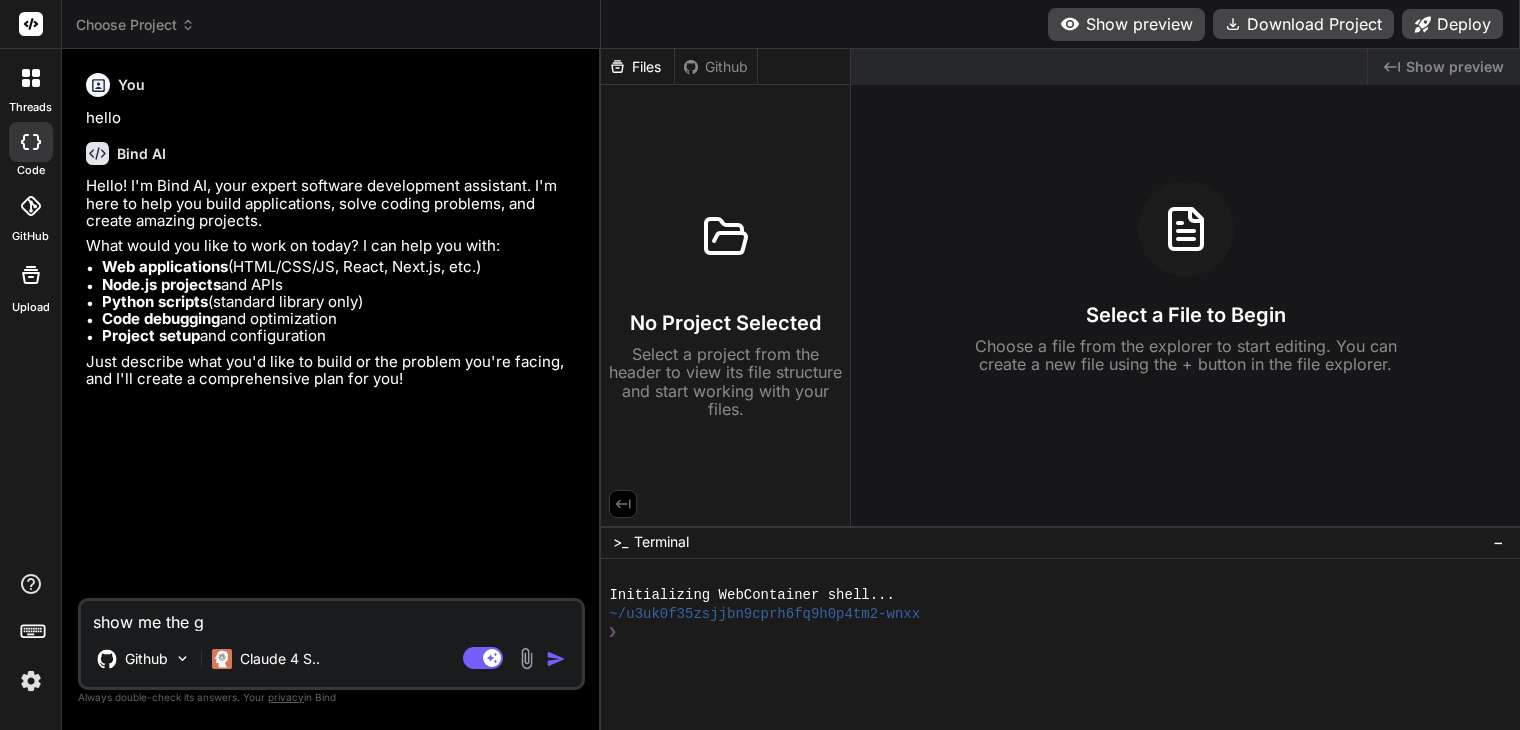 type on "show me the gu" 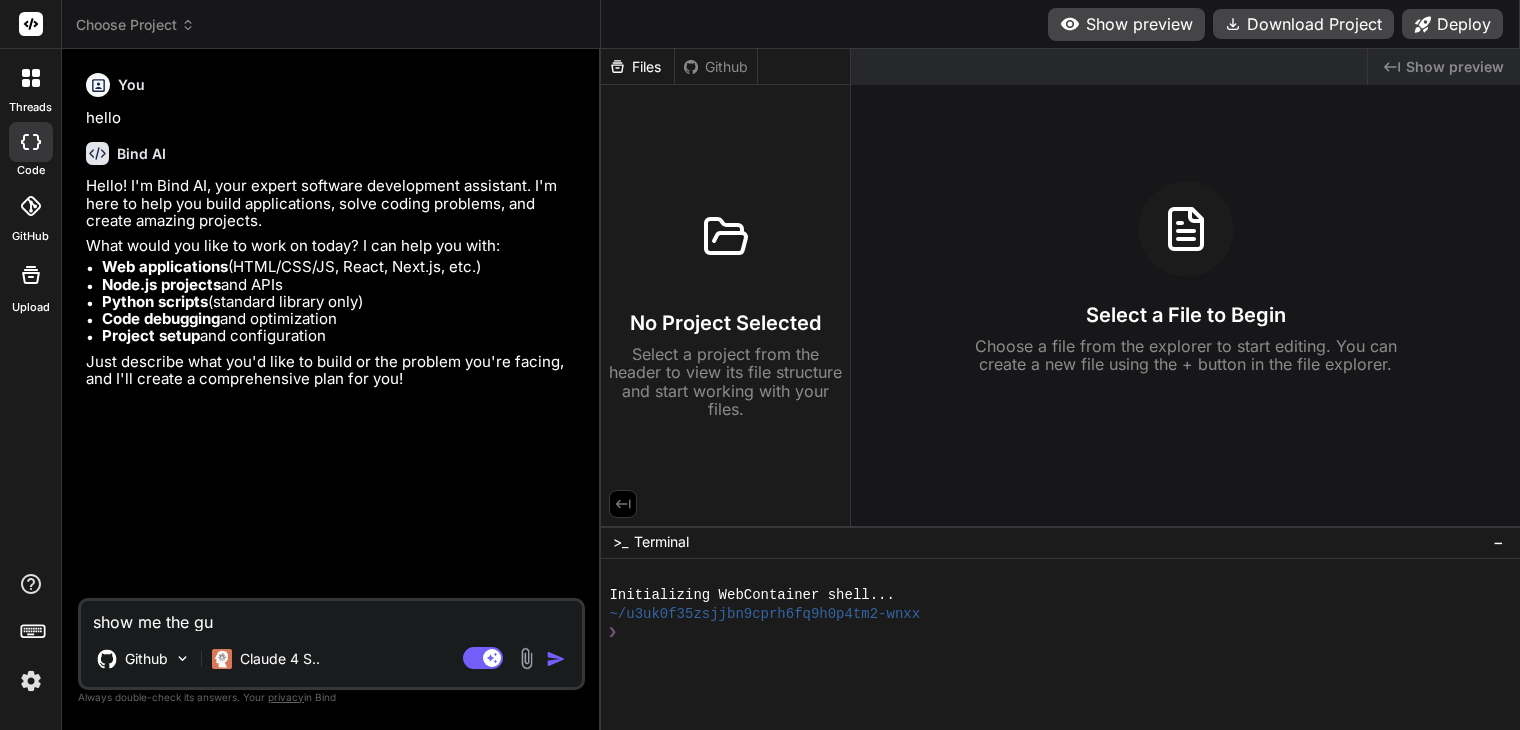 type on "show me the g" 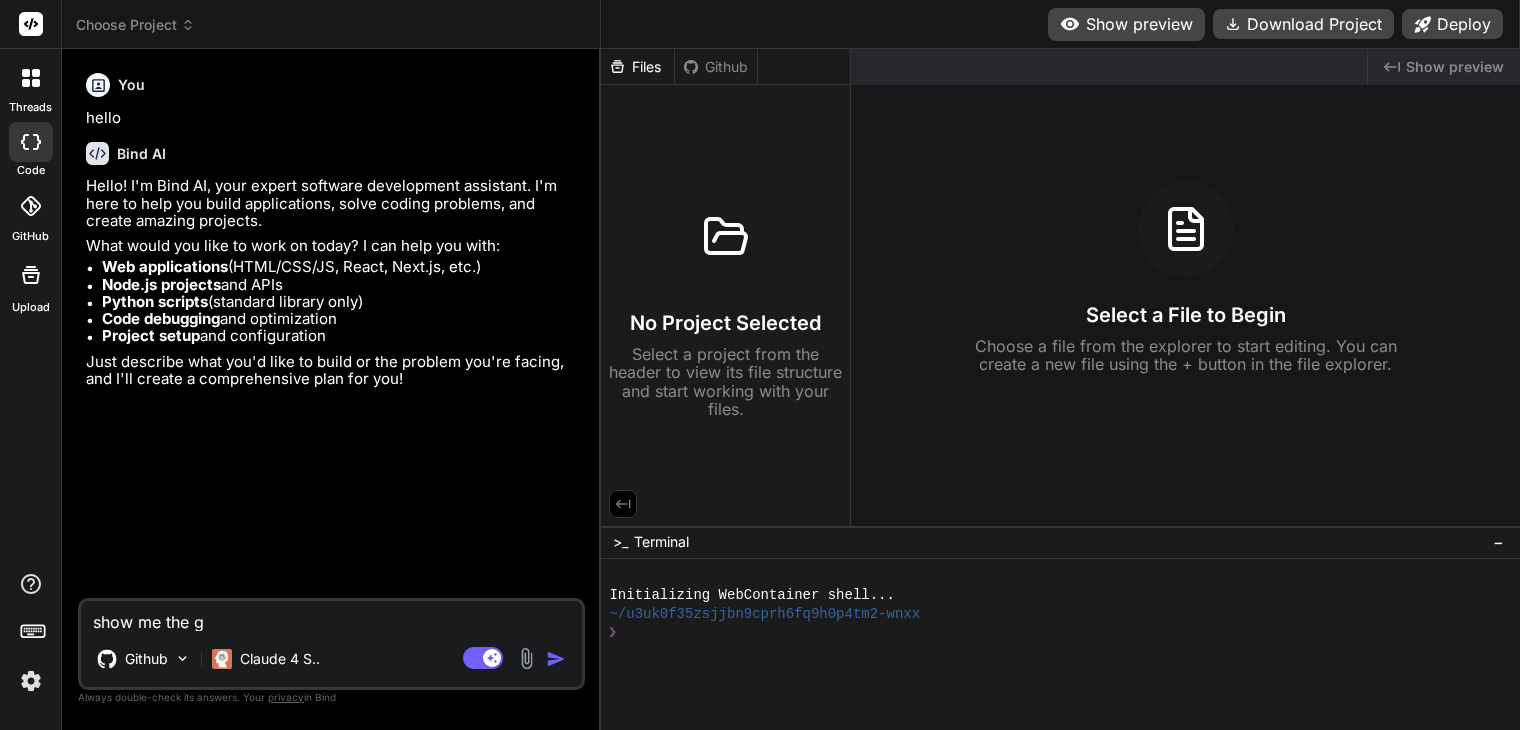 type on "show me the gi" 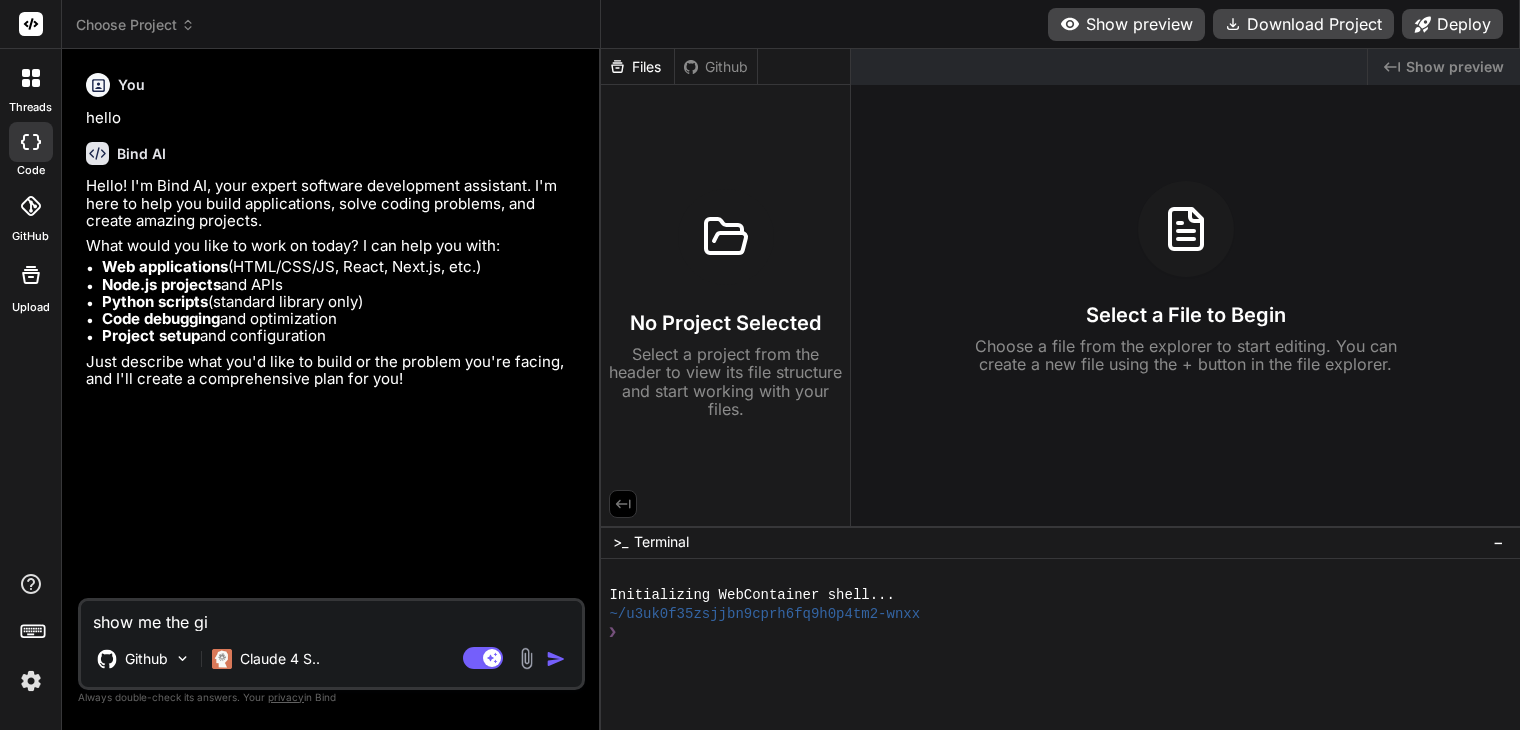 type on "show me the gig" 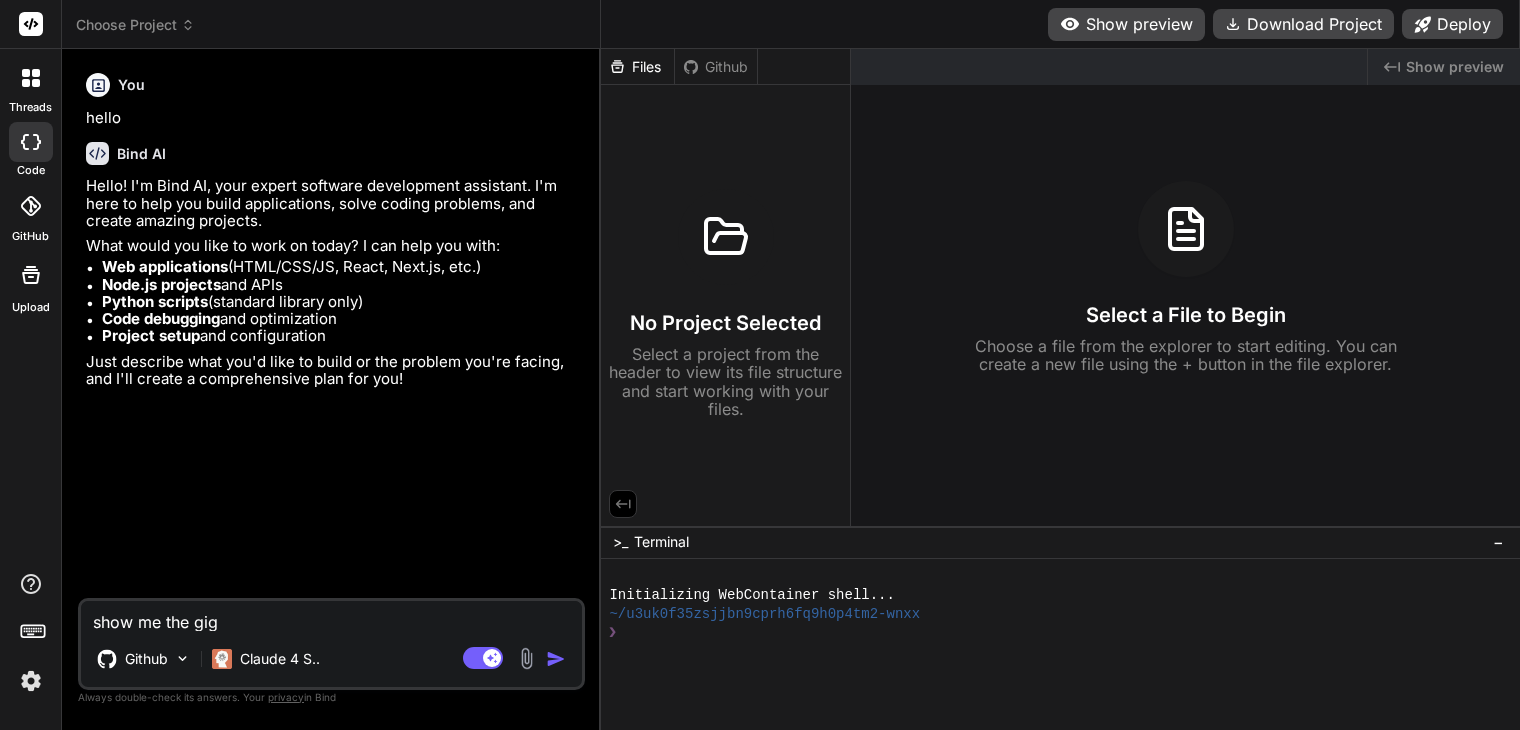 type on "show me the gi" 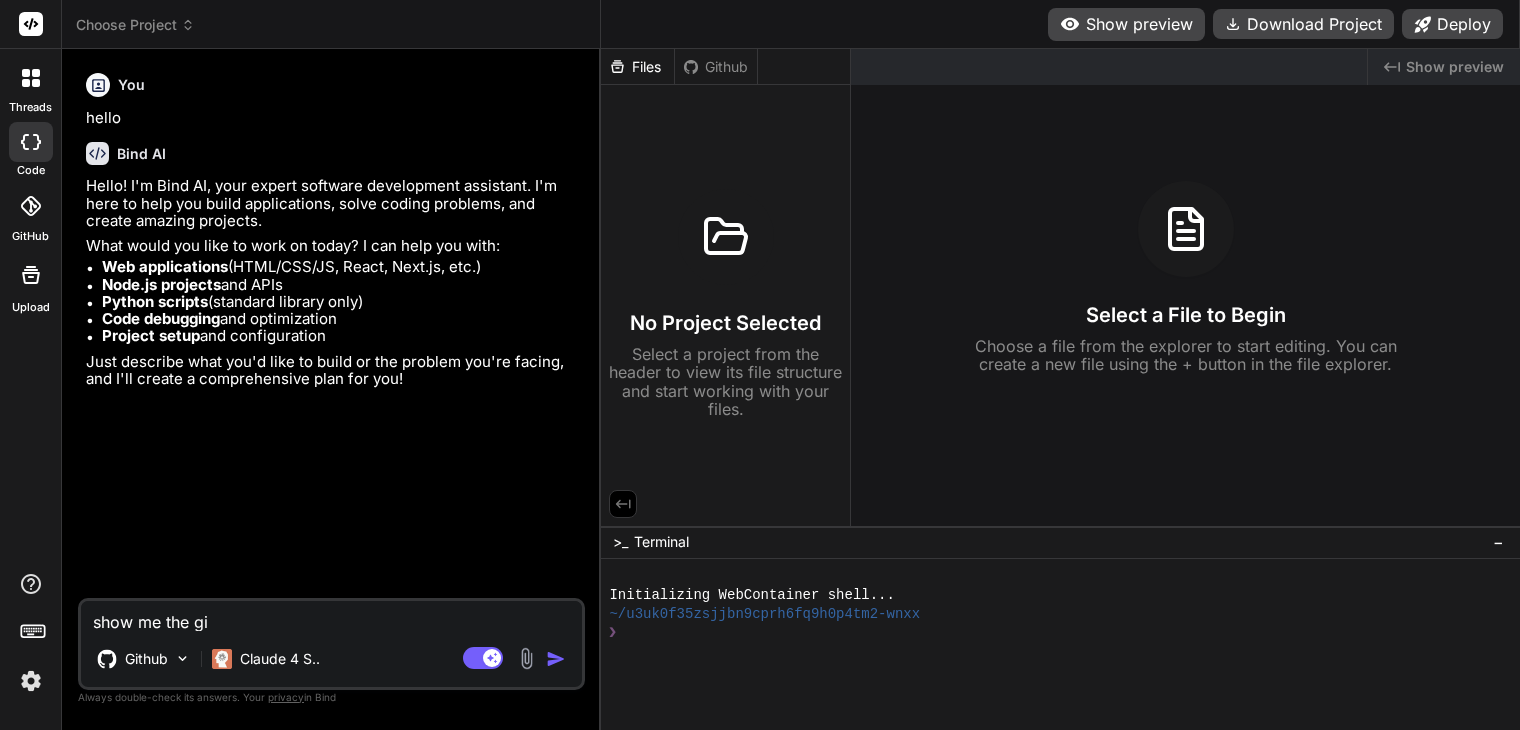 type on "show me the gig" 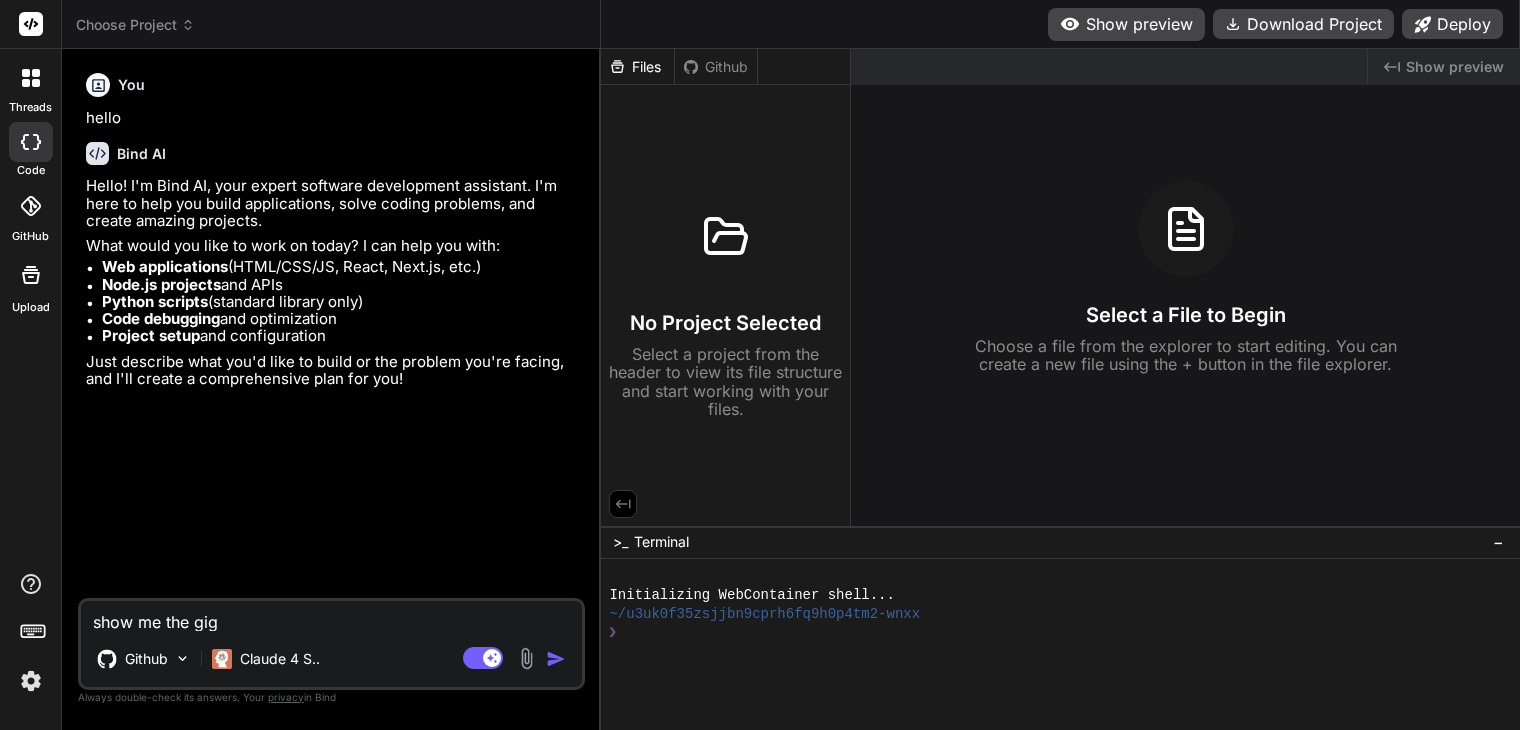 type on "show me the gi" 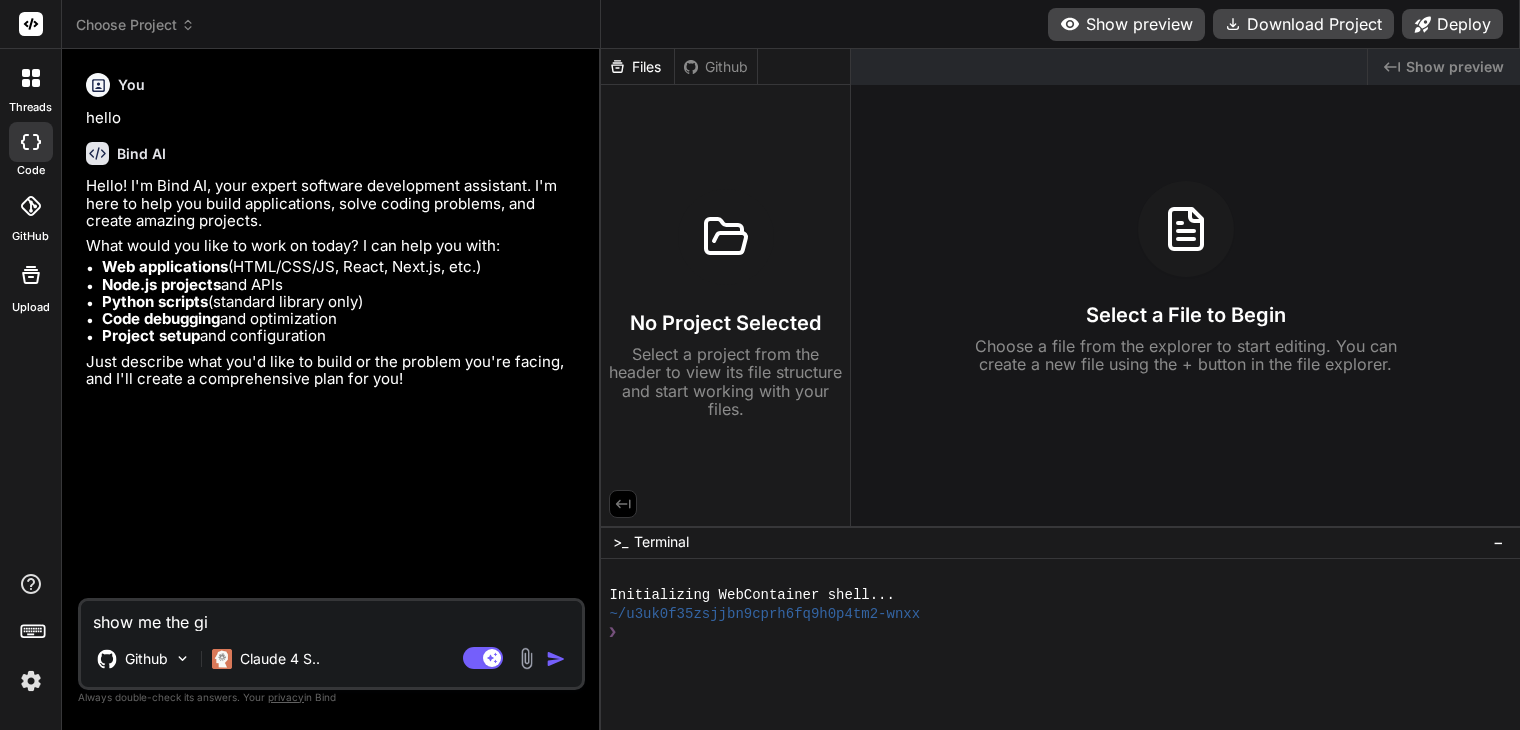type on "show me the g" 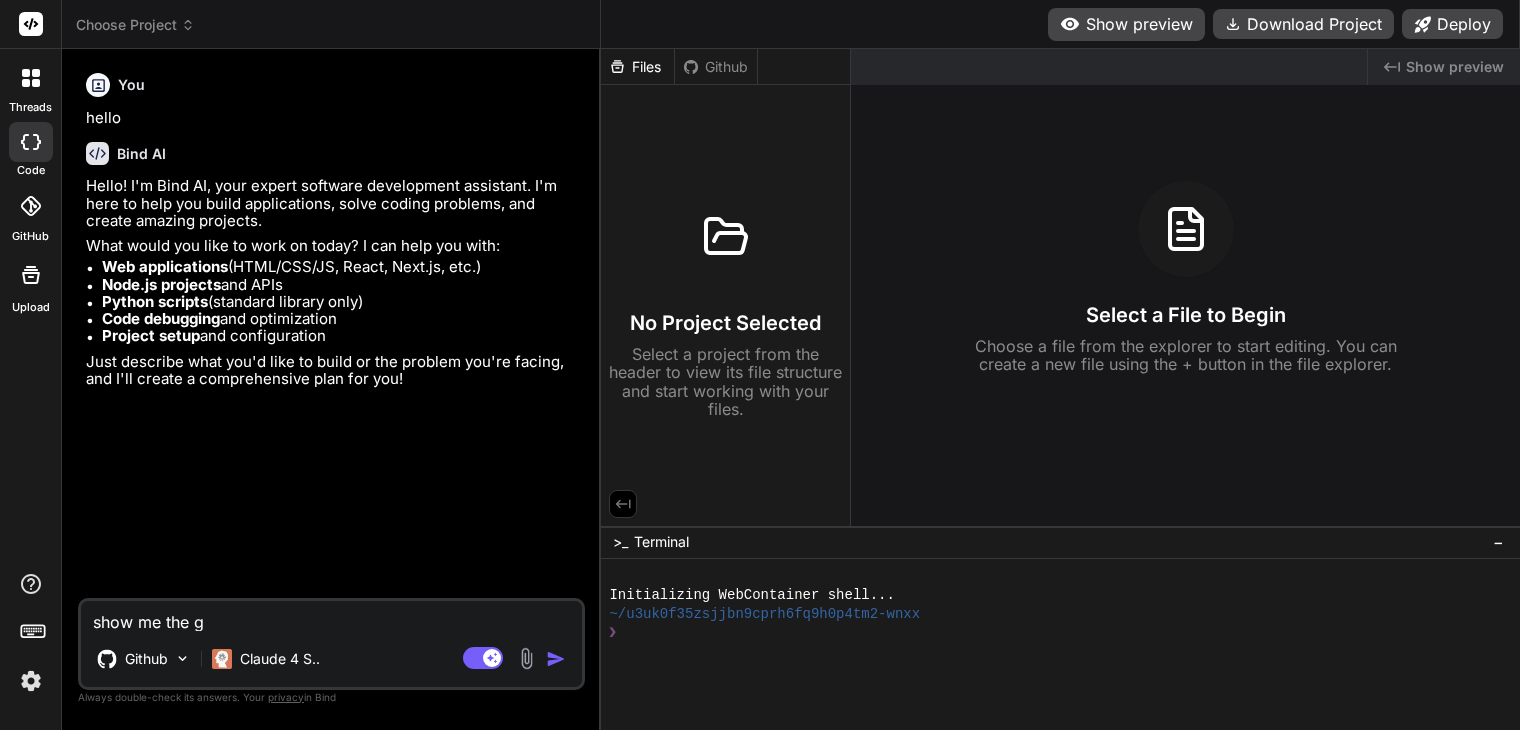 type on "show me the gi" 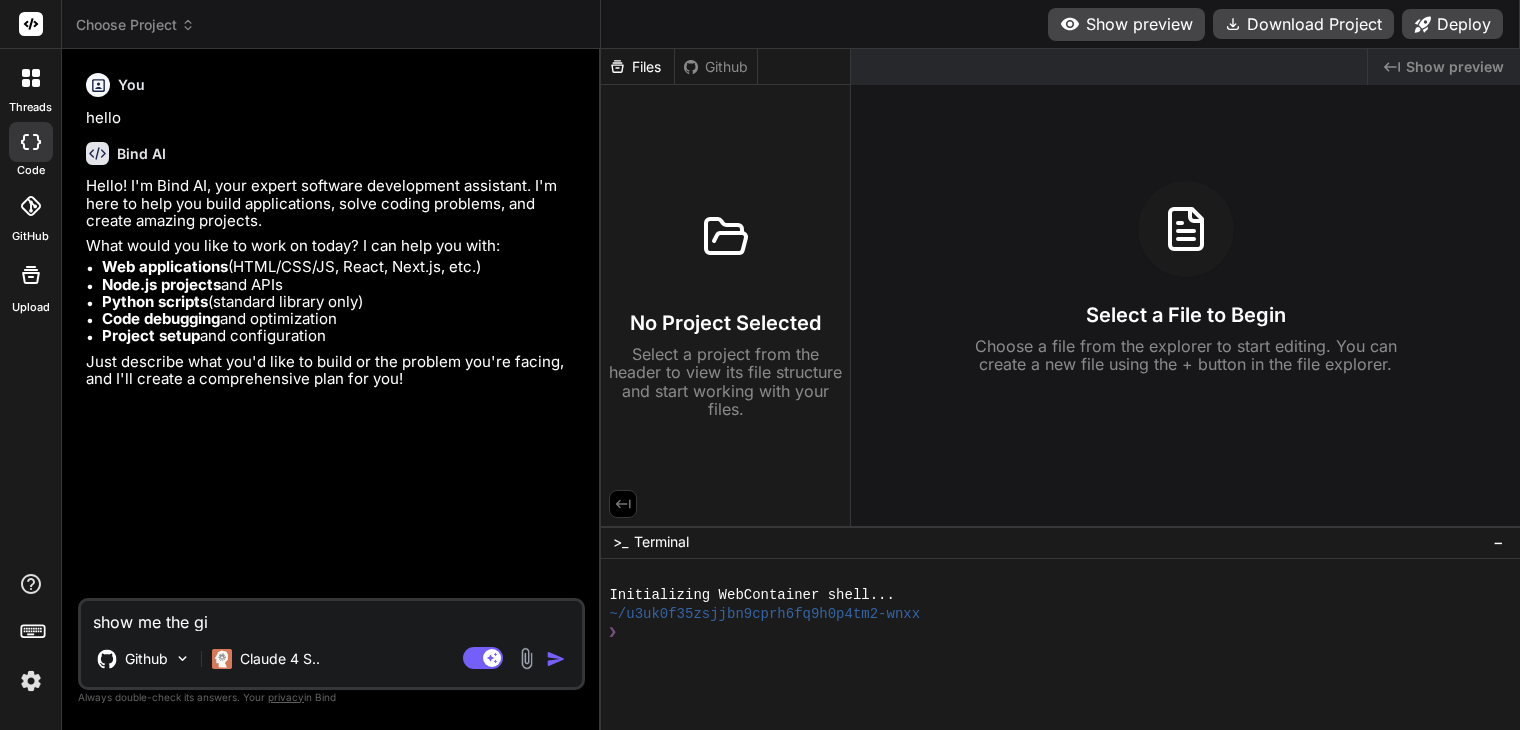 type on "show me the git" 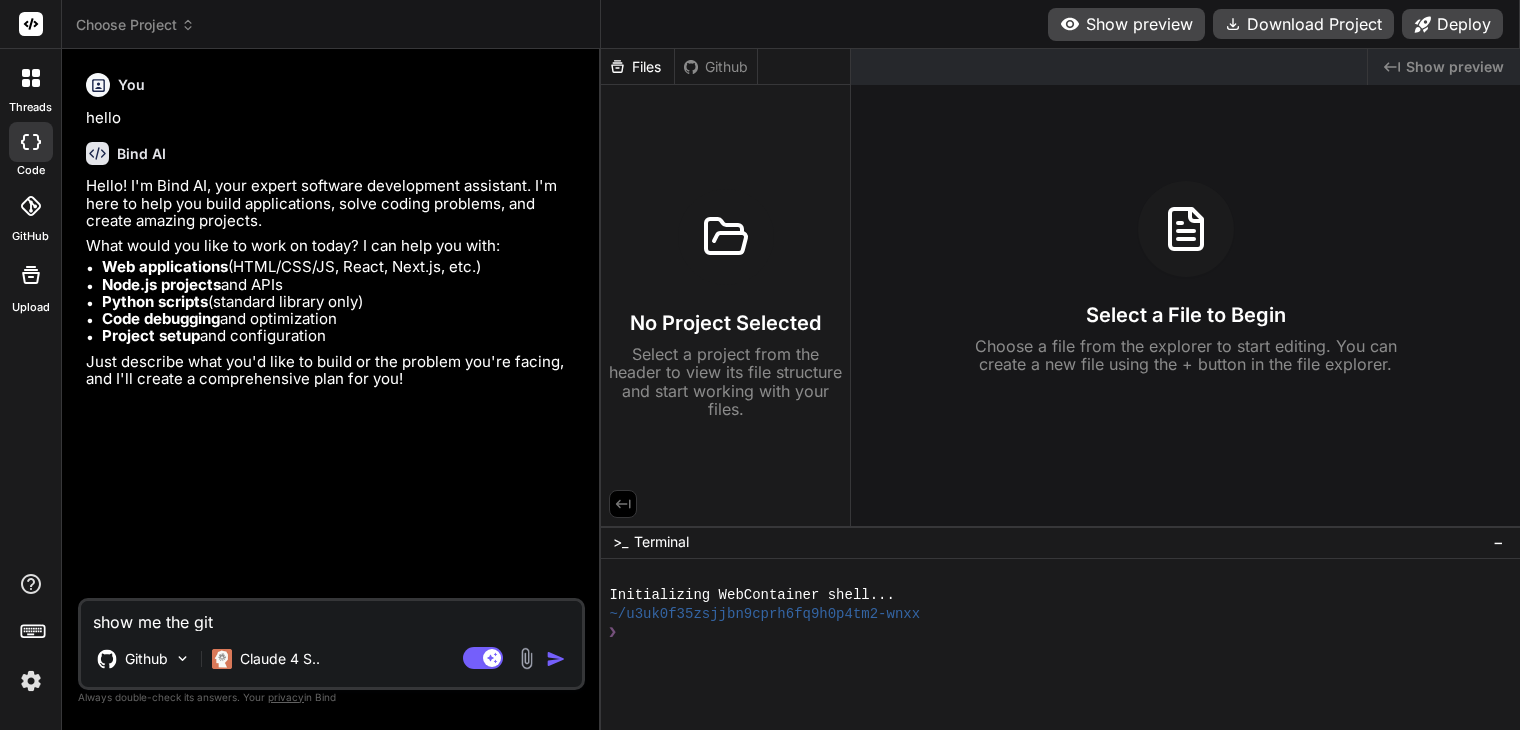 type on "show me the git" 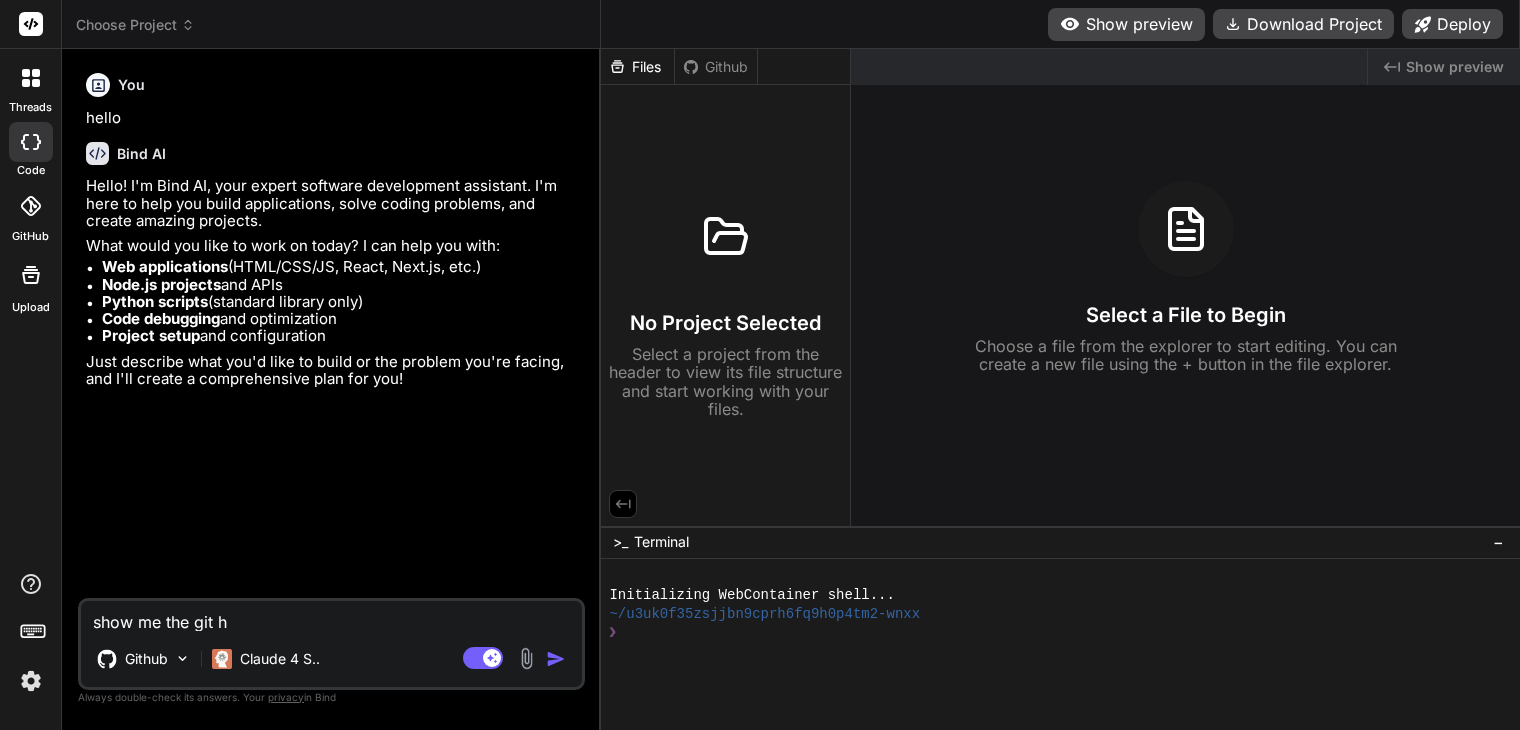 type on "show me the git hu" 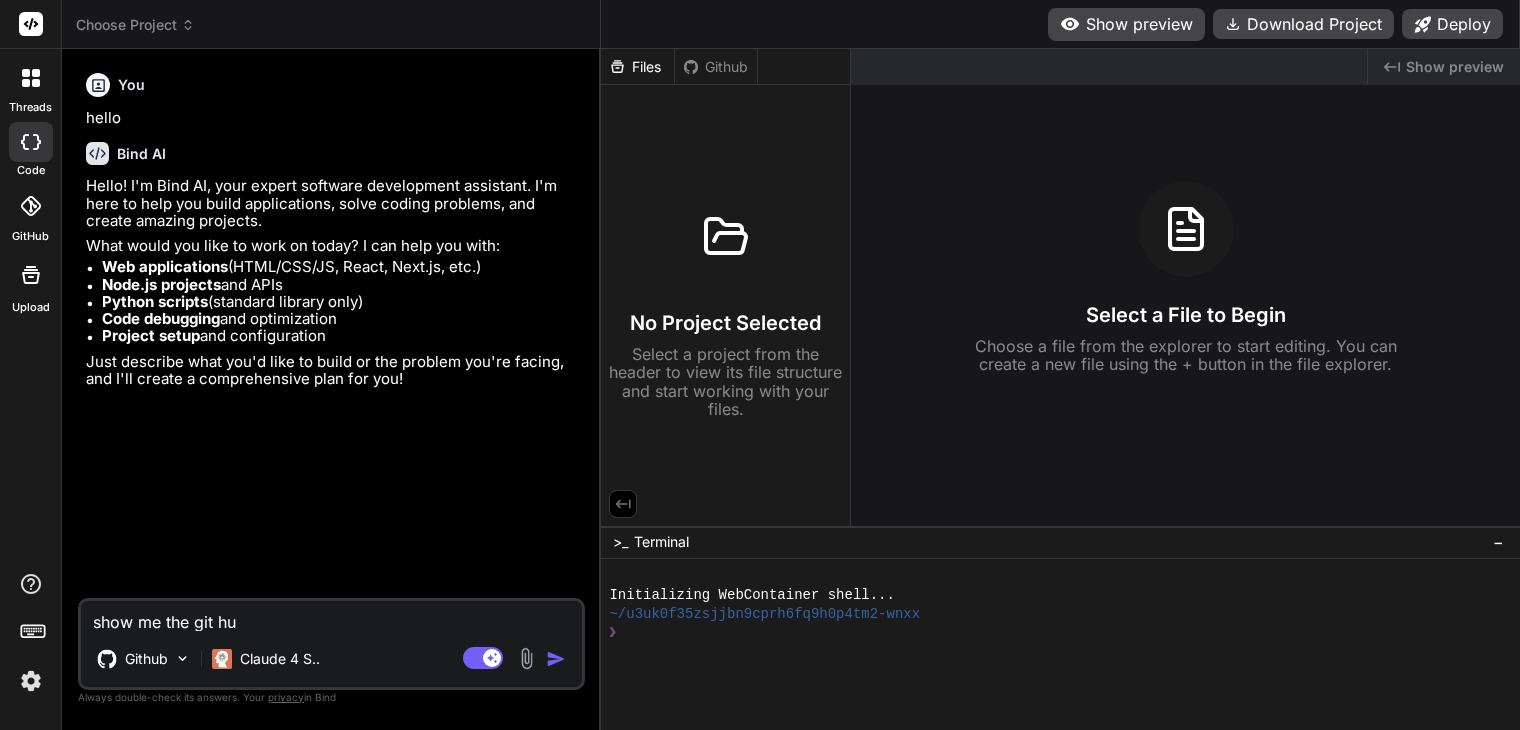 type on "show me the git hub" 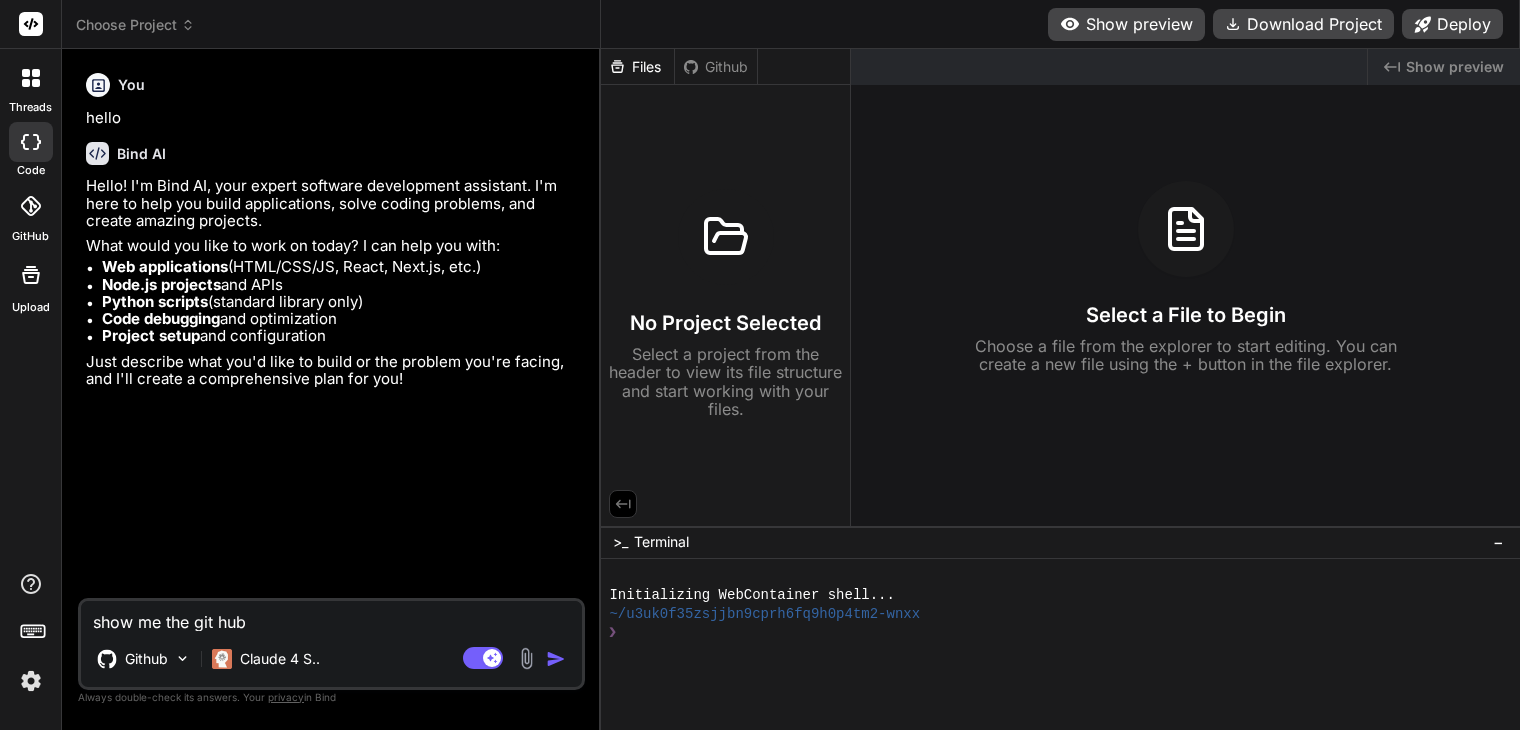 type on "show me the git hub" 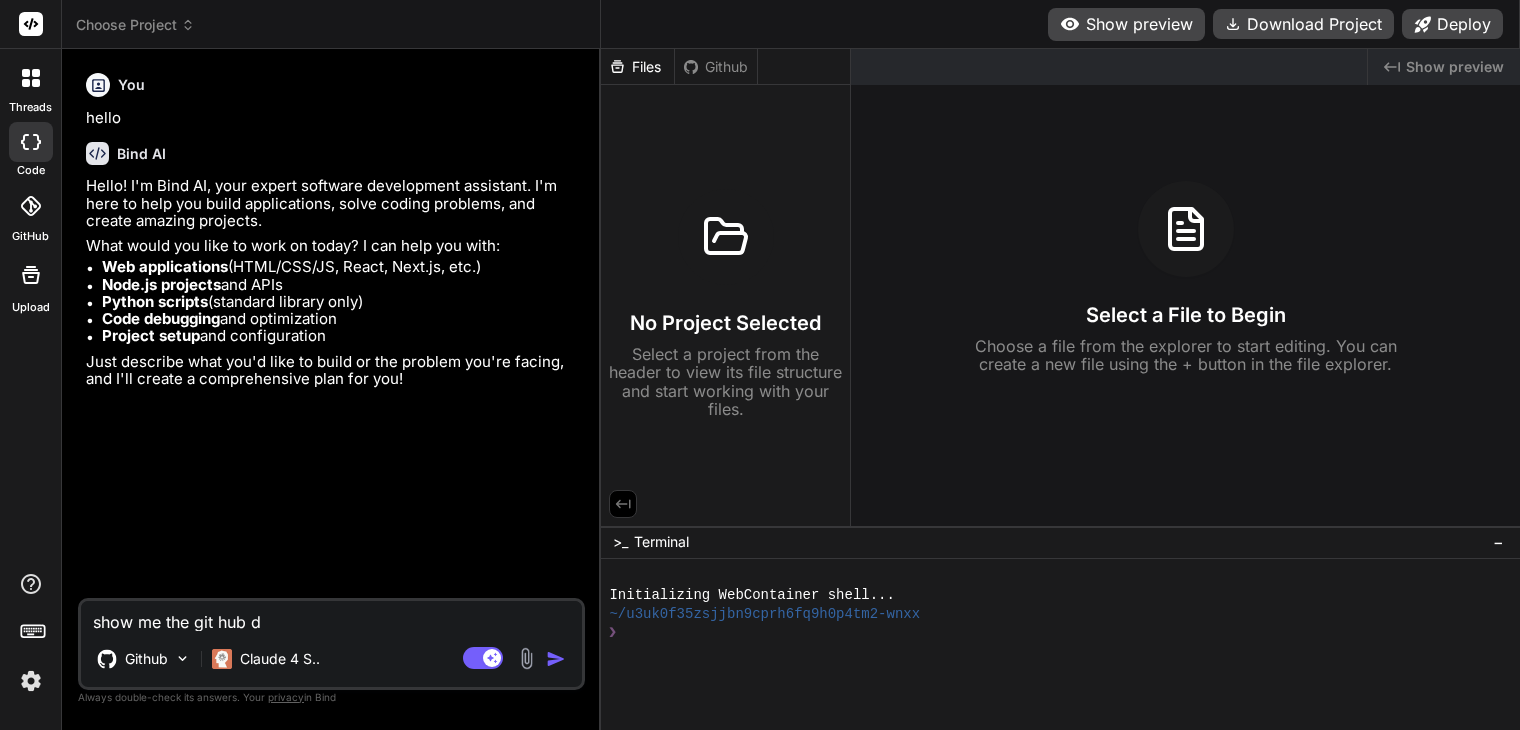 type on "show me the git hub di" 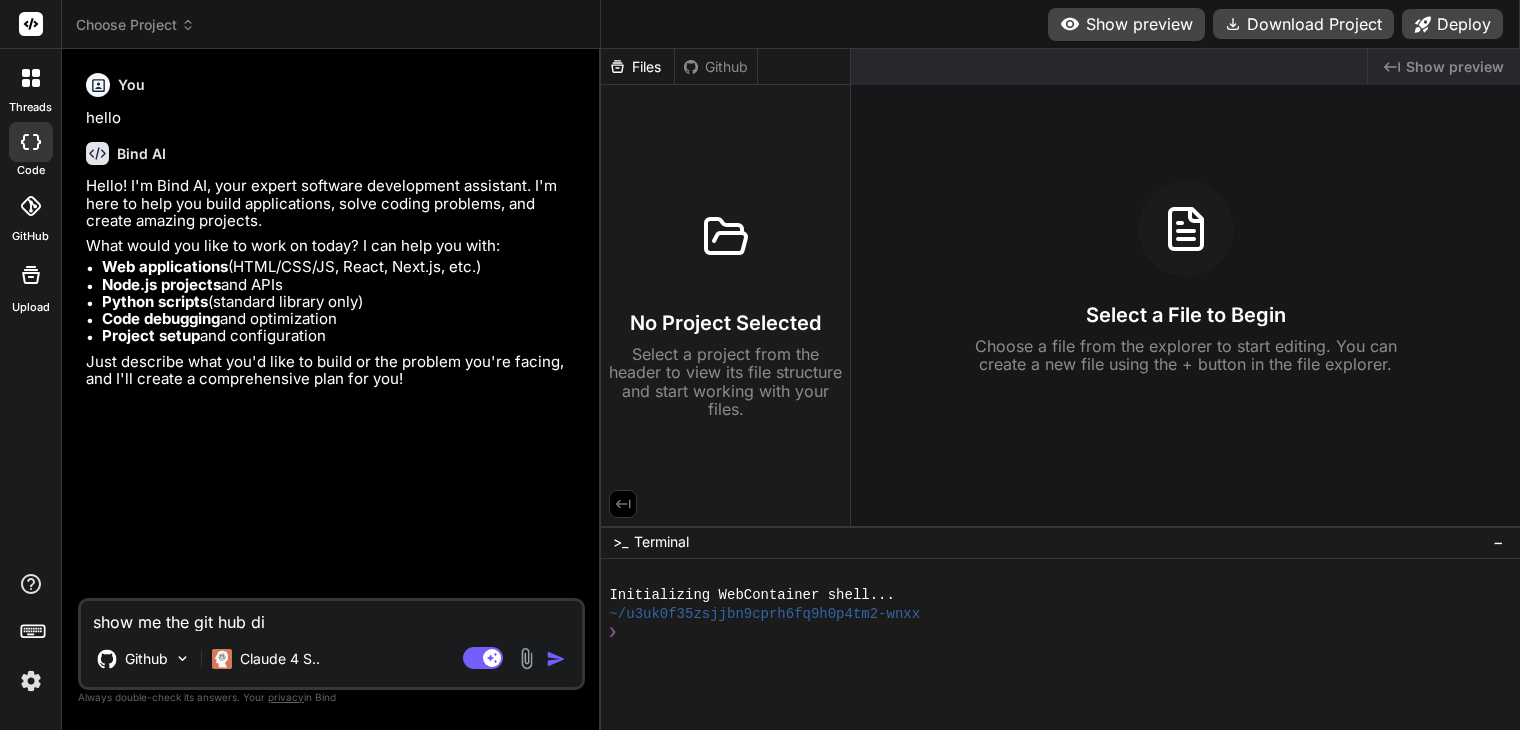 type on "show me the git hub dir" 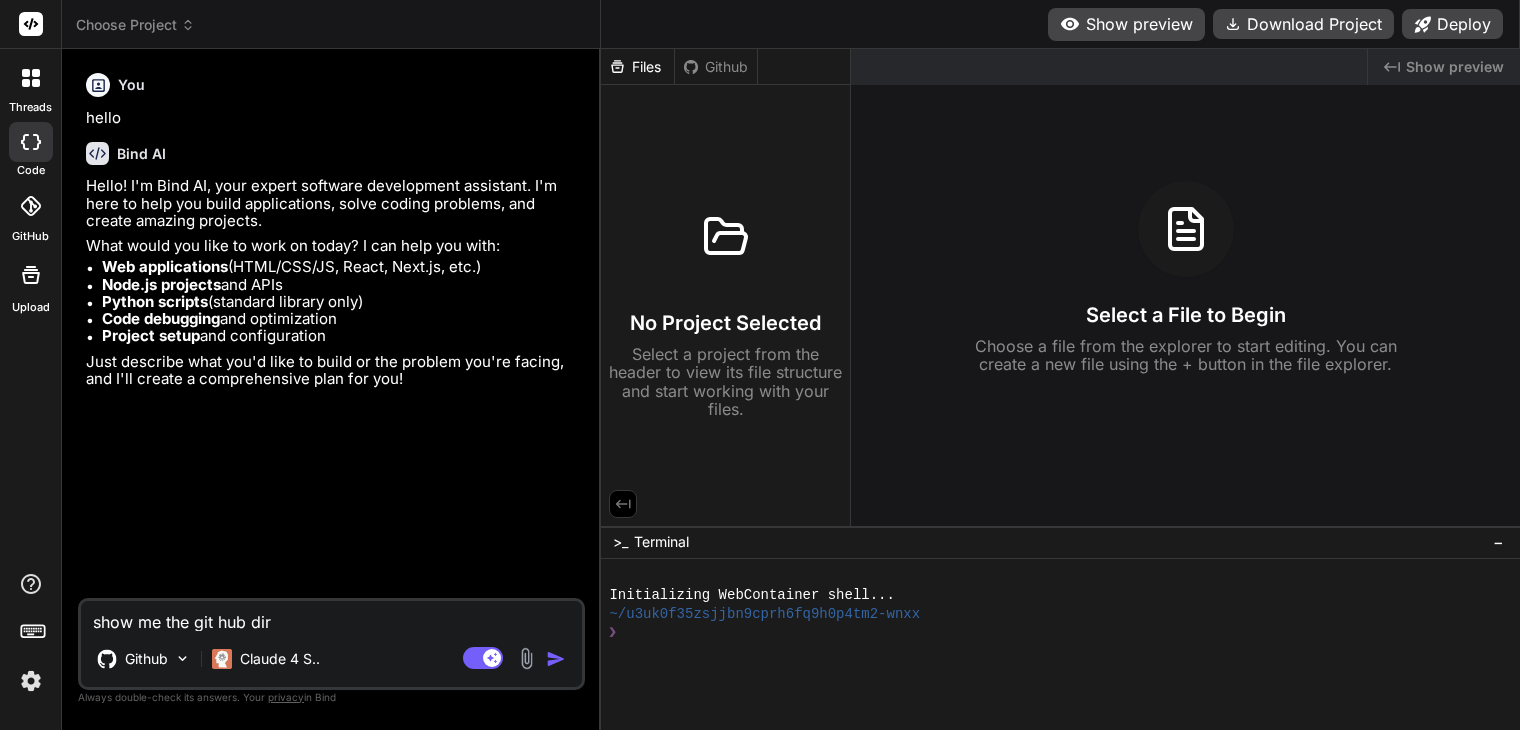 type on "show me the git hub dir" 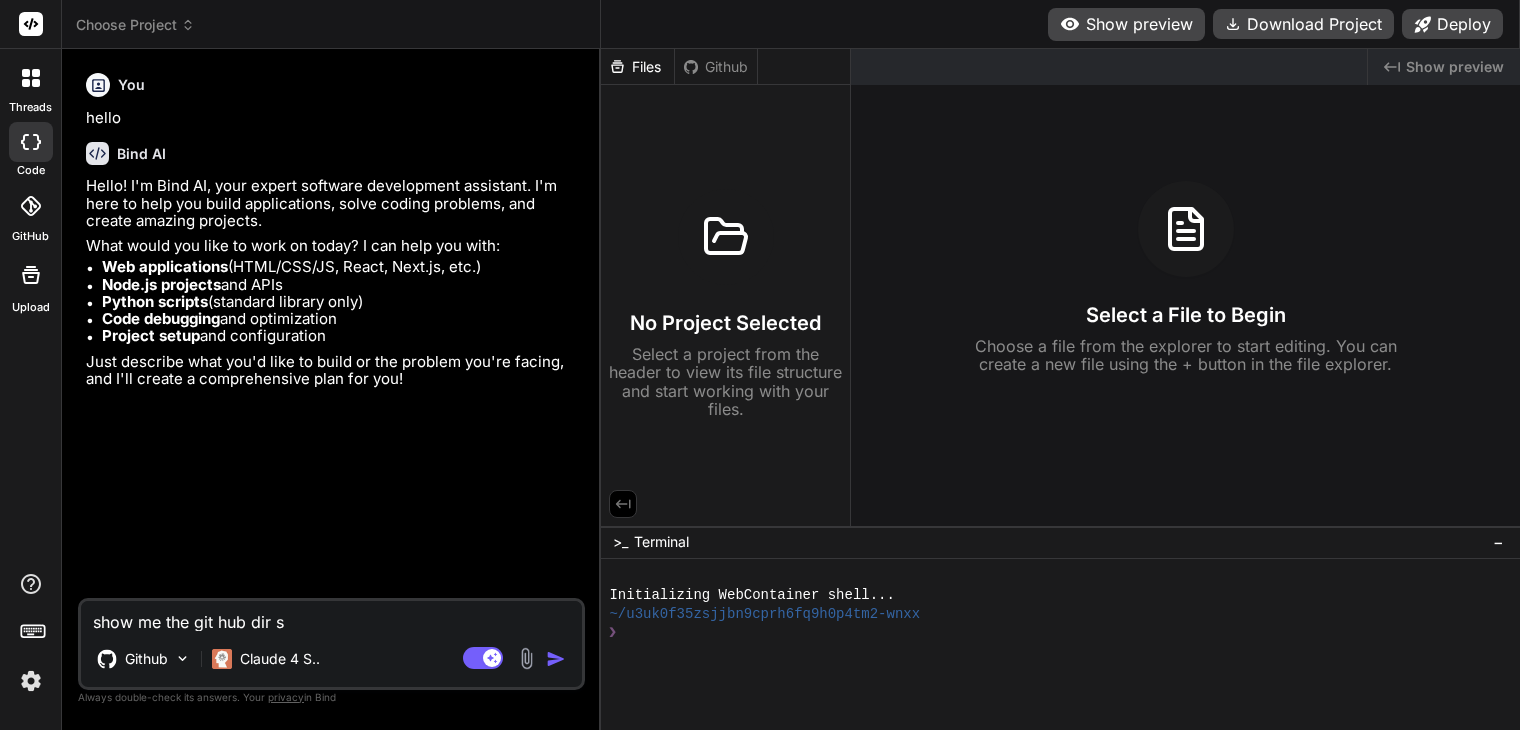 type on "show me the git hub dir st" 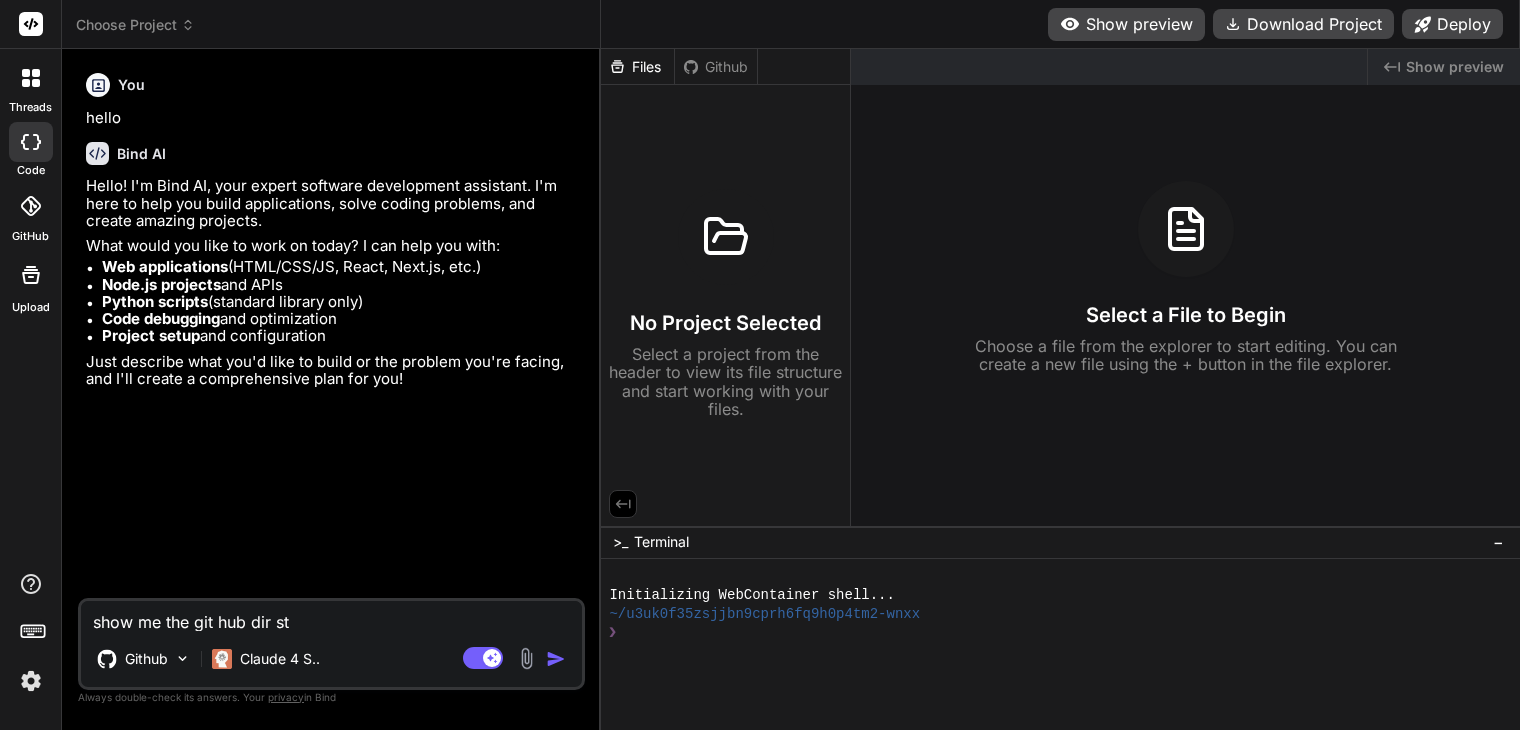 type on "show me the git hub dir str" 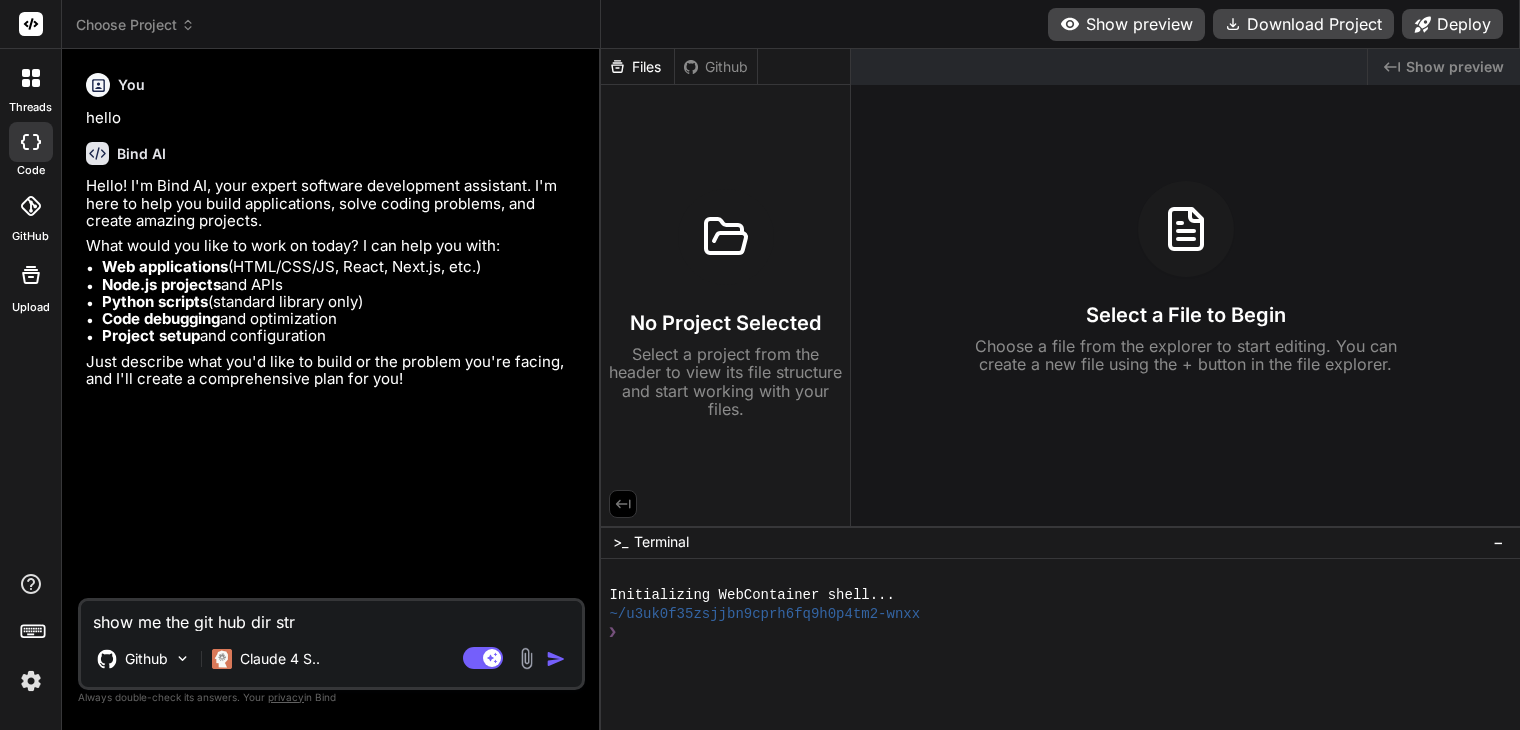 type on "show me the git hub dir stru" 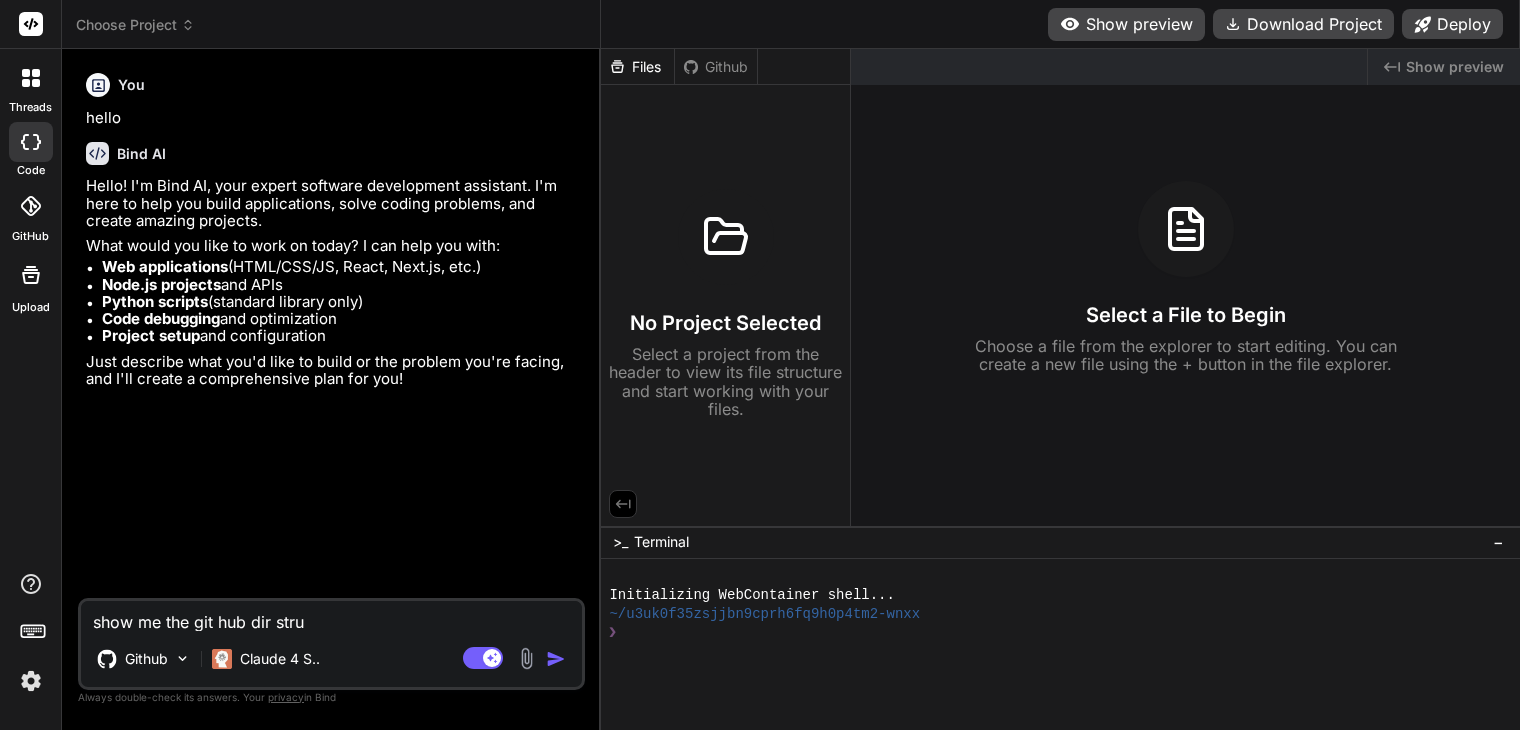 type on "show me the git hub dir struc" 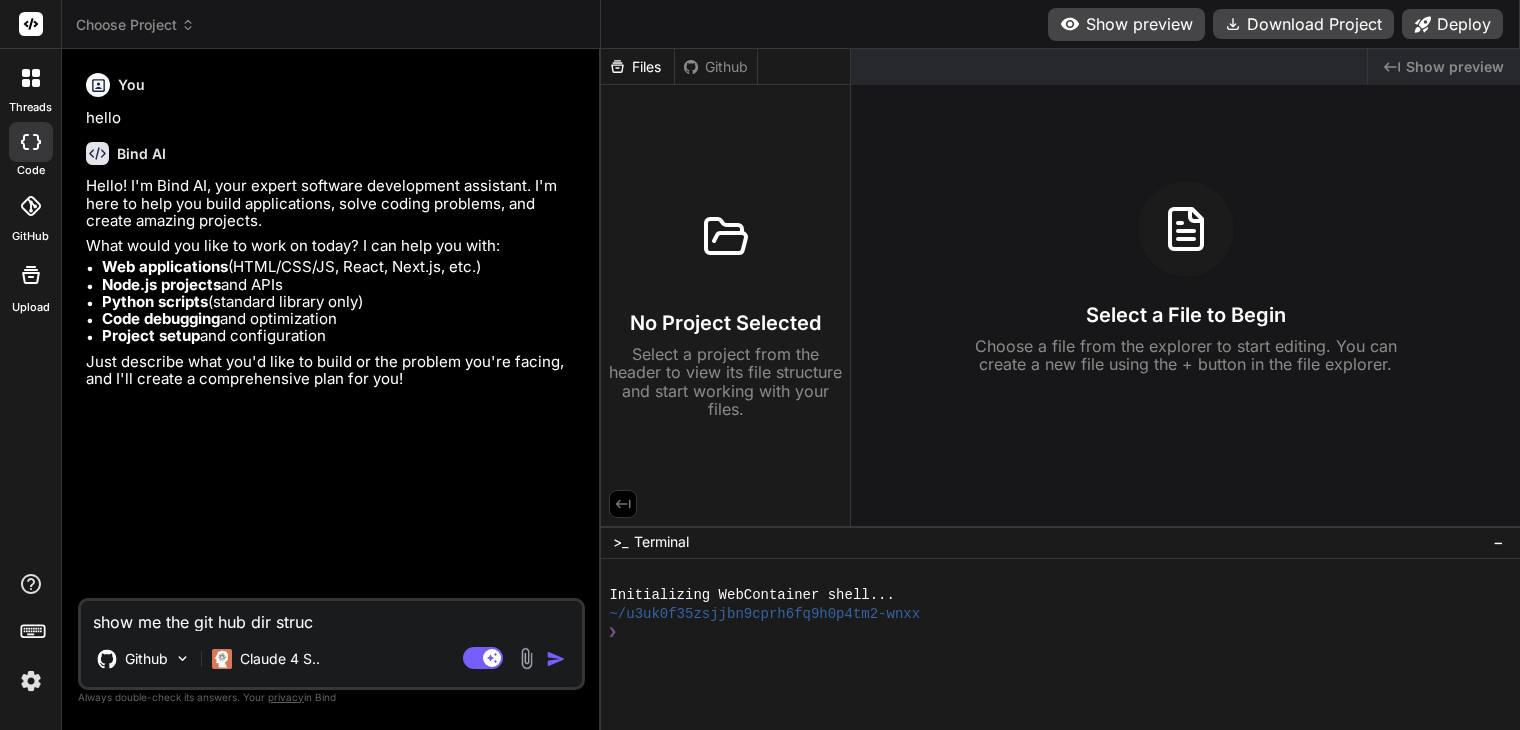 type on "show me the git hub dir struct" 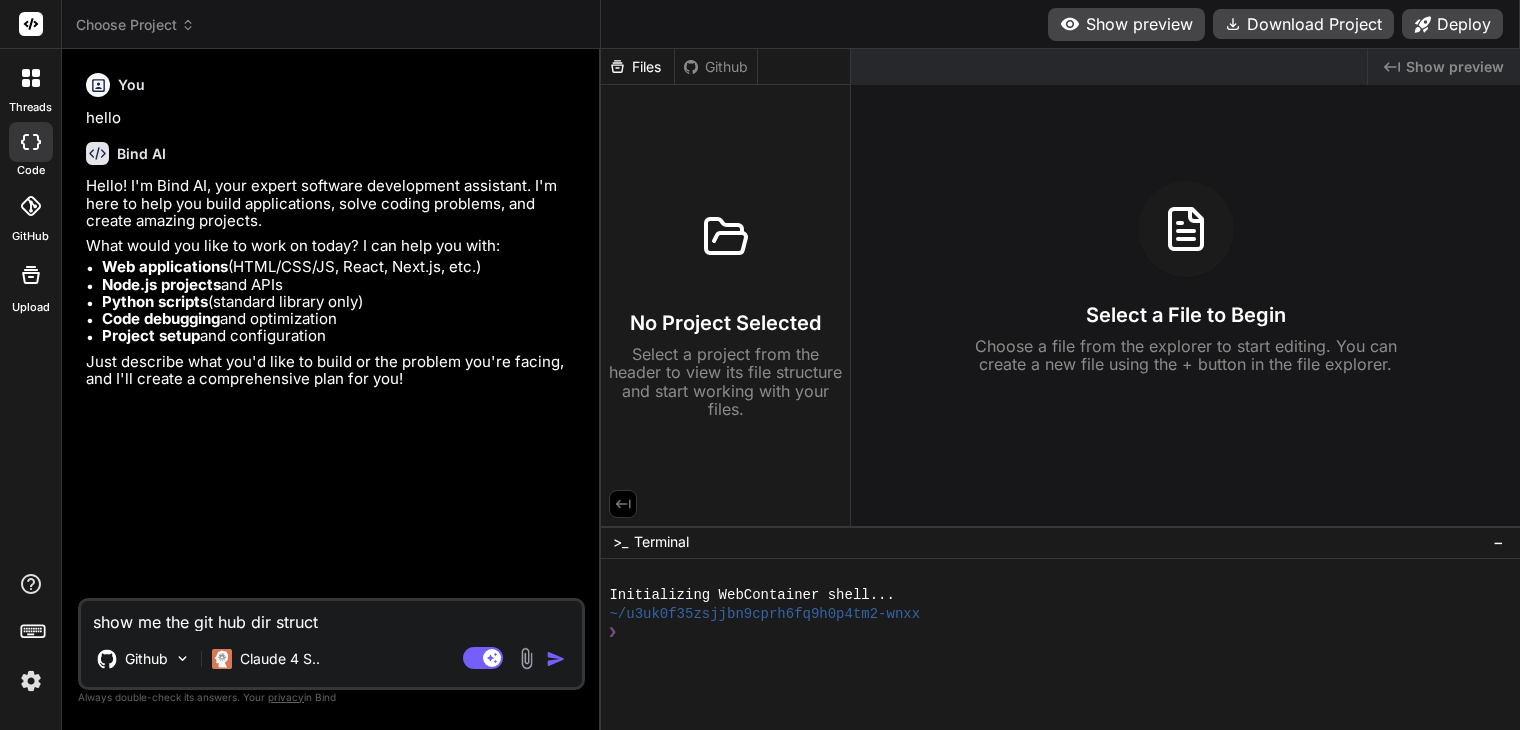 type on "show me the git hub dir structi" 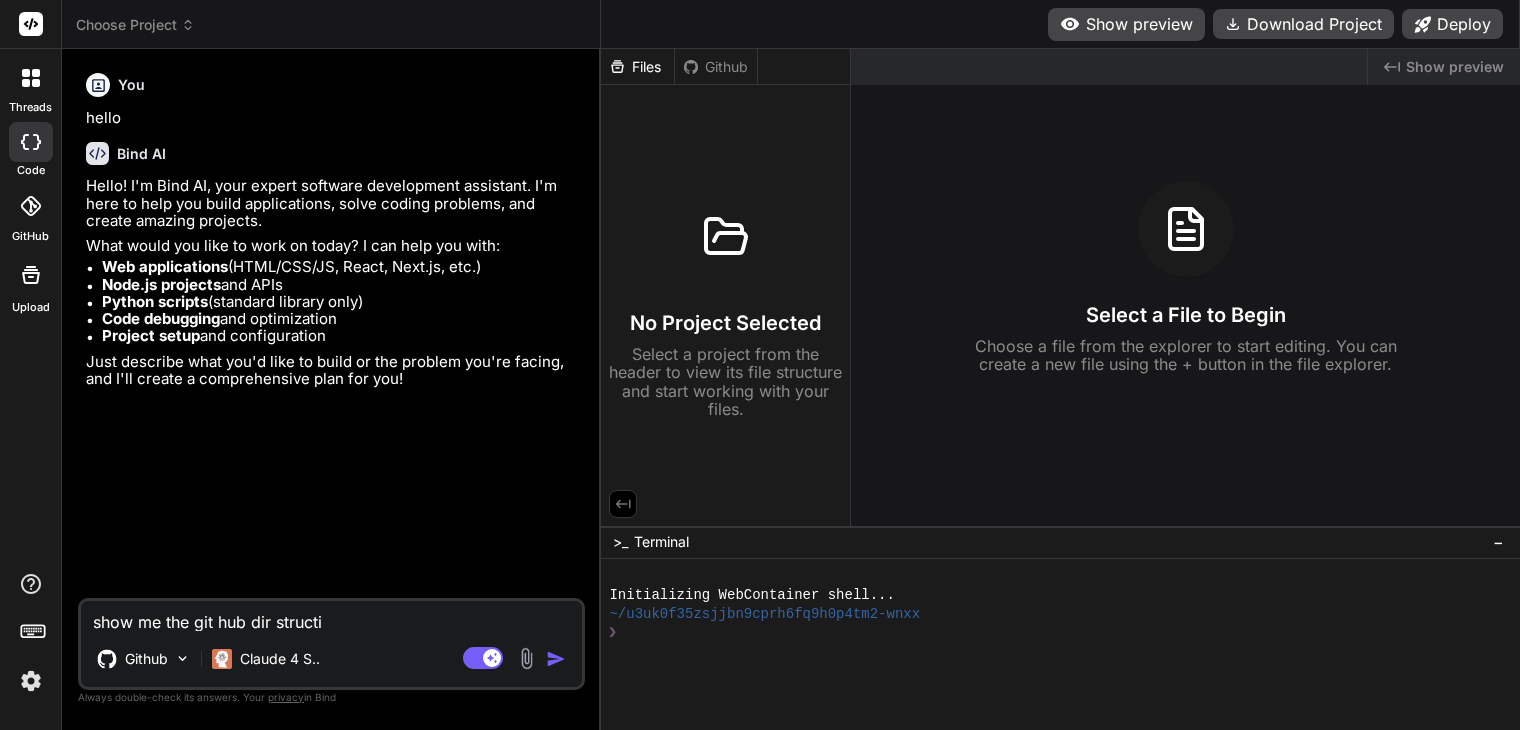 type on "show me the git hub dir struct" 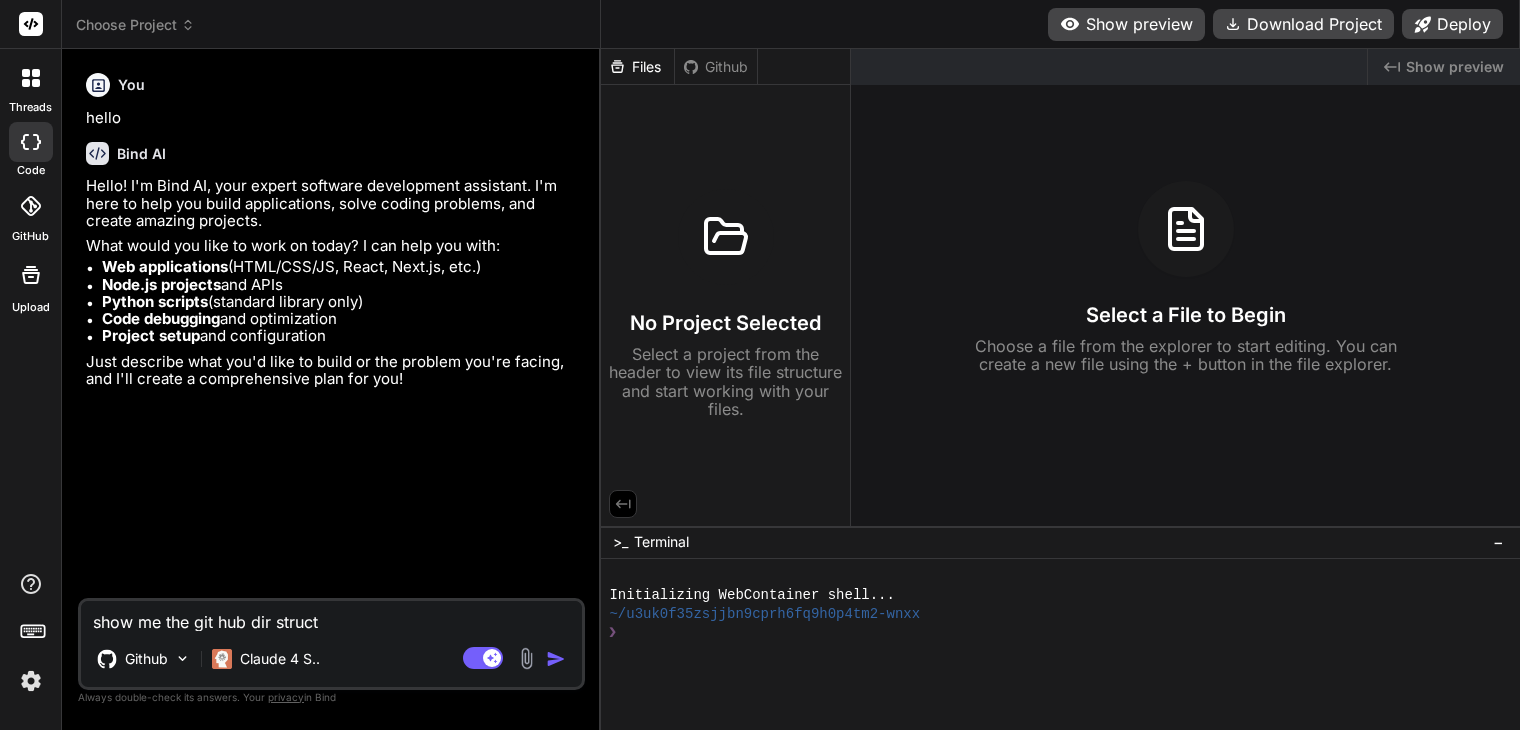 type on "show me the git hub dir structu" 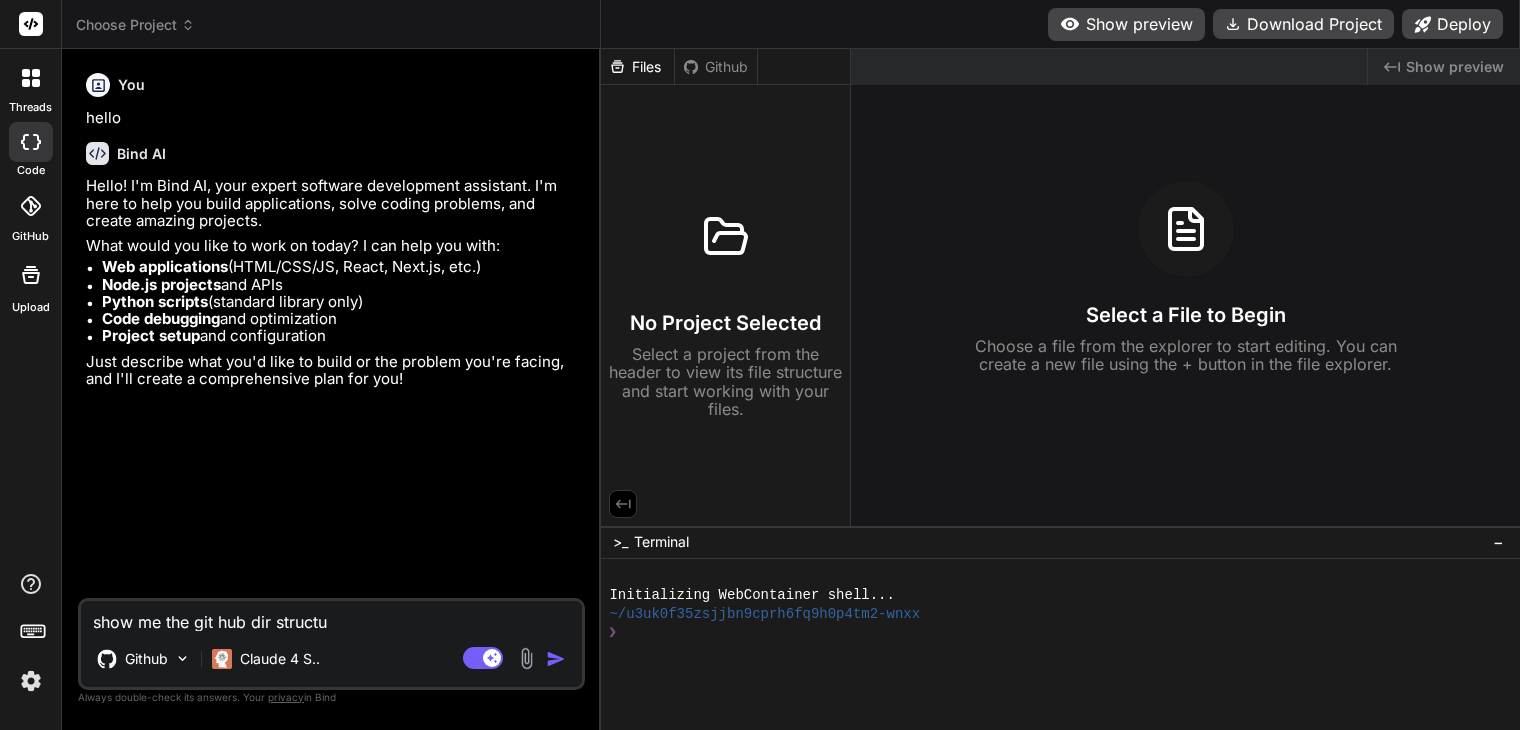 type on "show me the git hub dir structur" 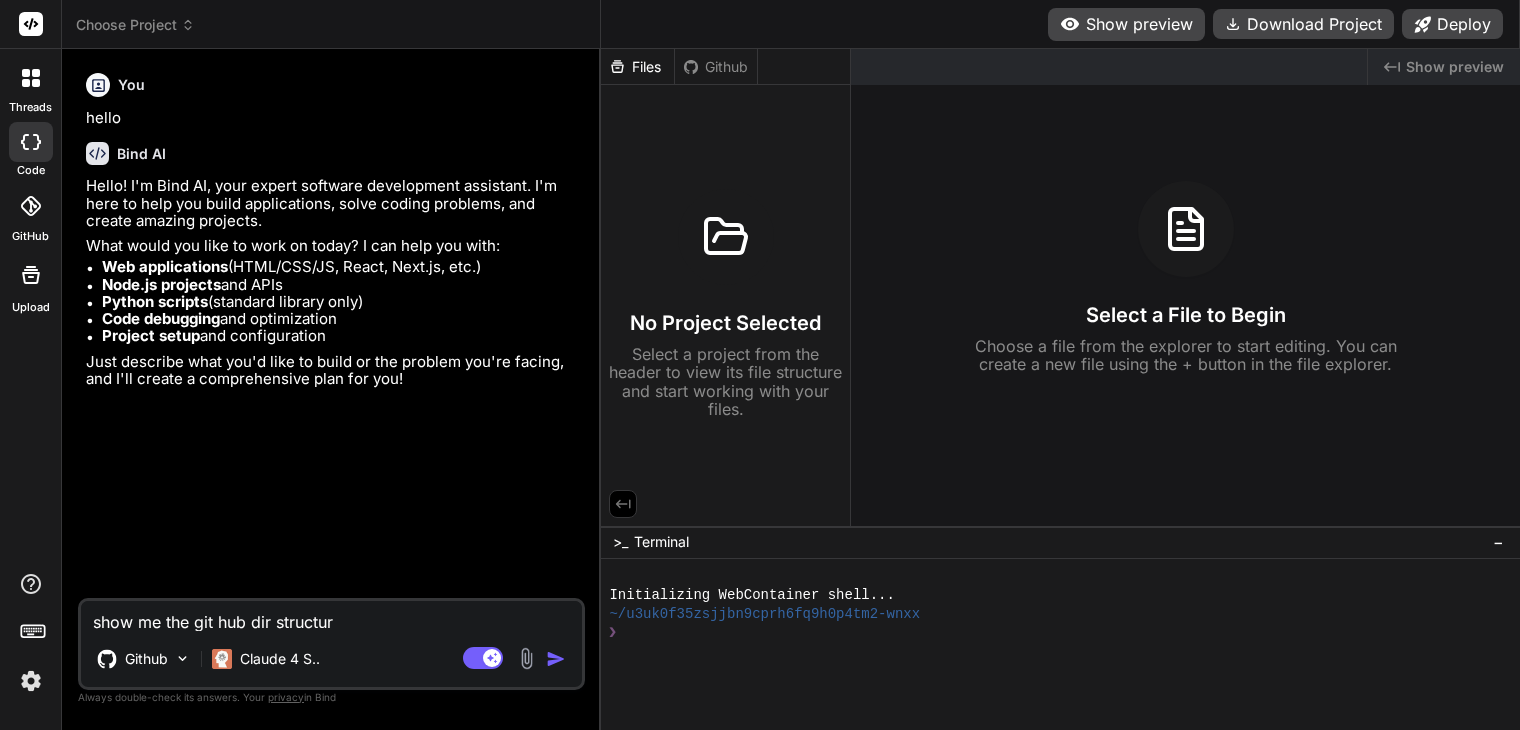 type on "show me the git hub dir structure" 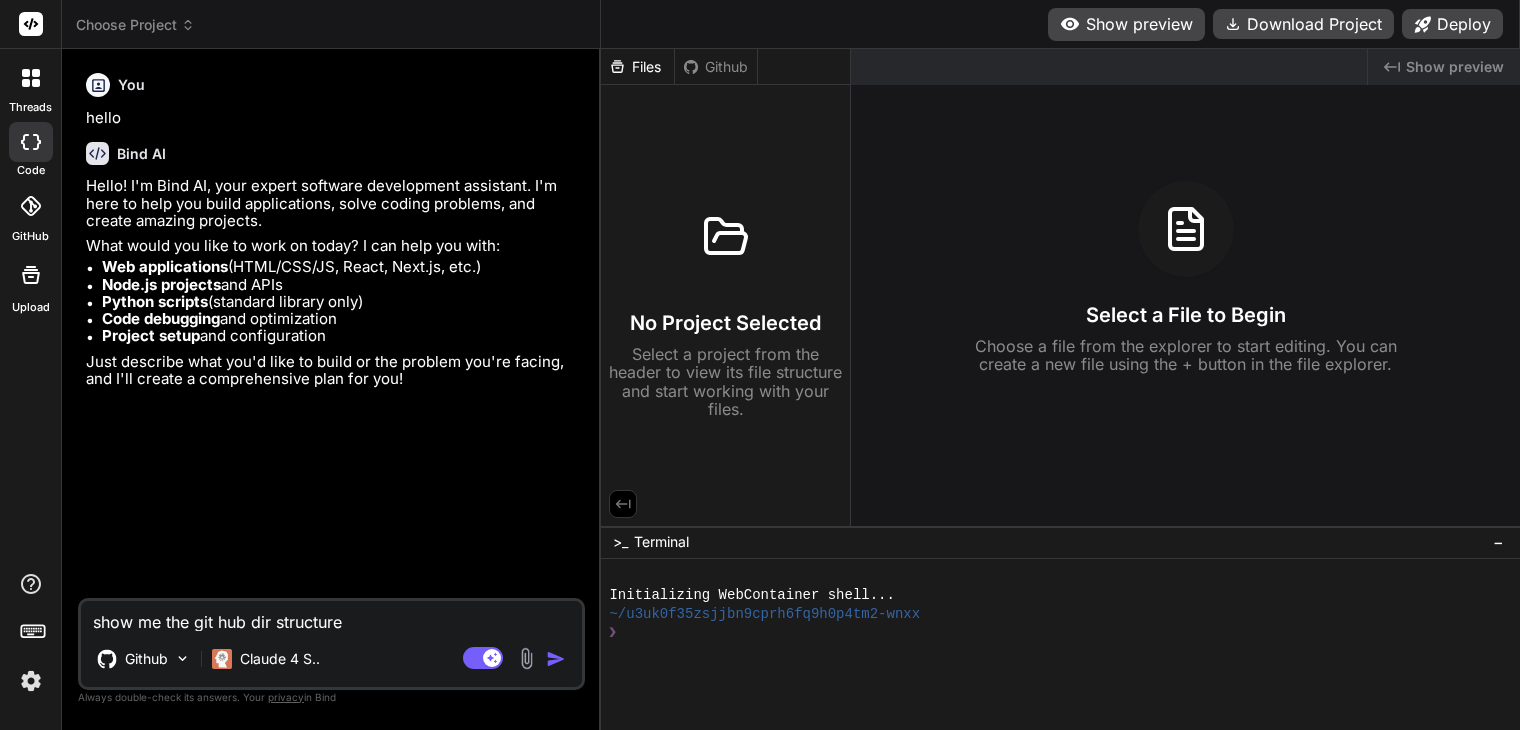 type on "show me the git hub dir structure" 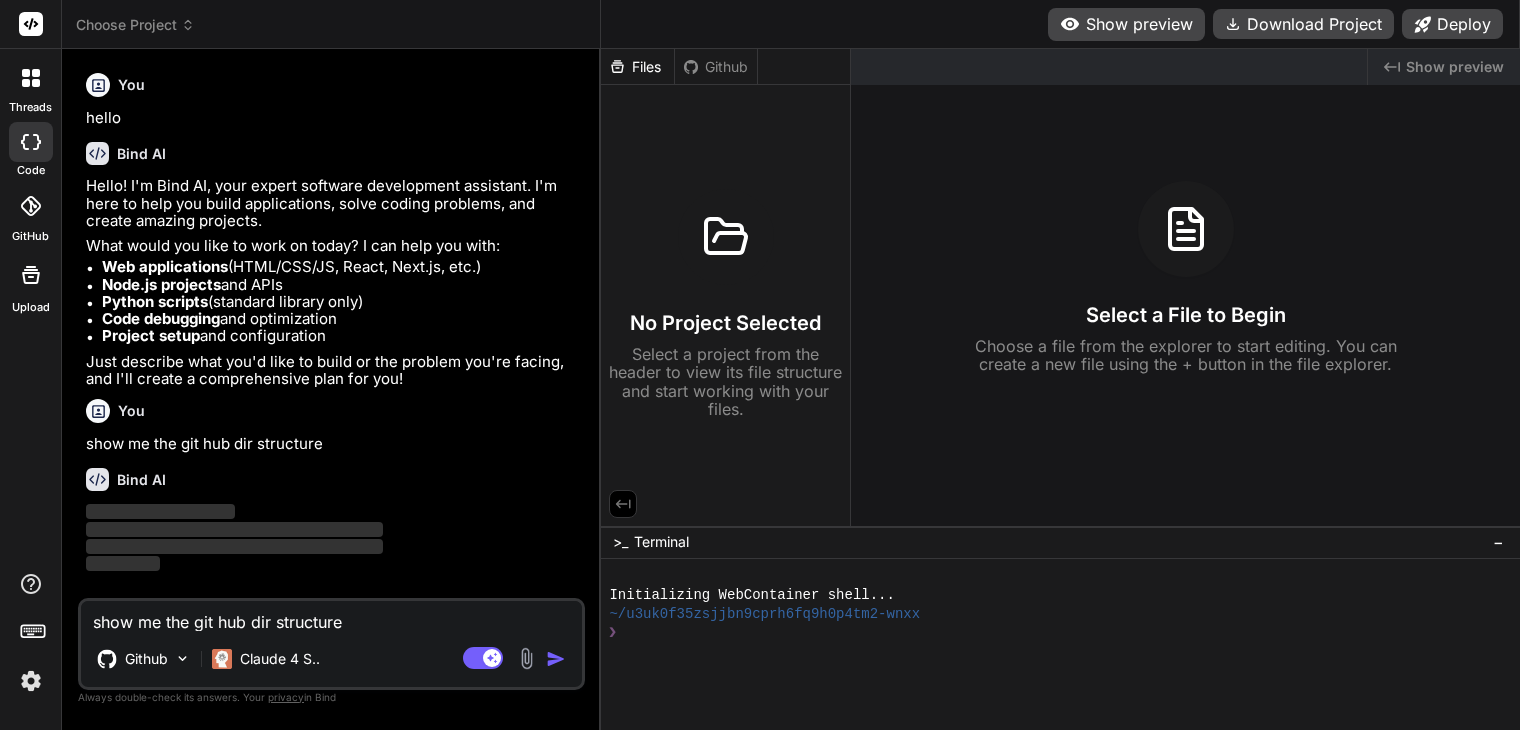 type 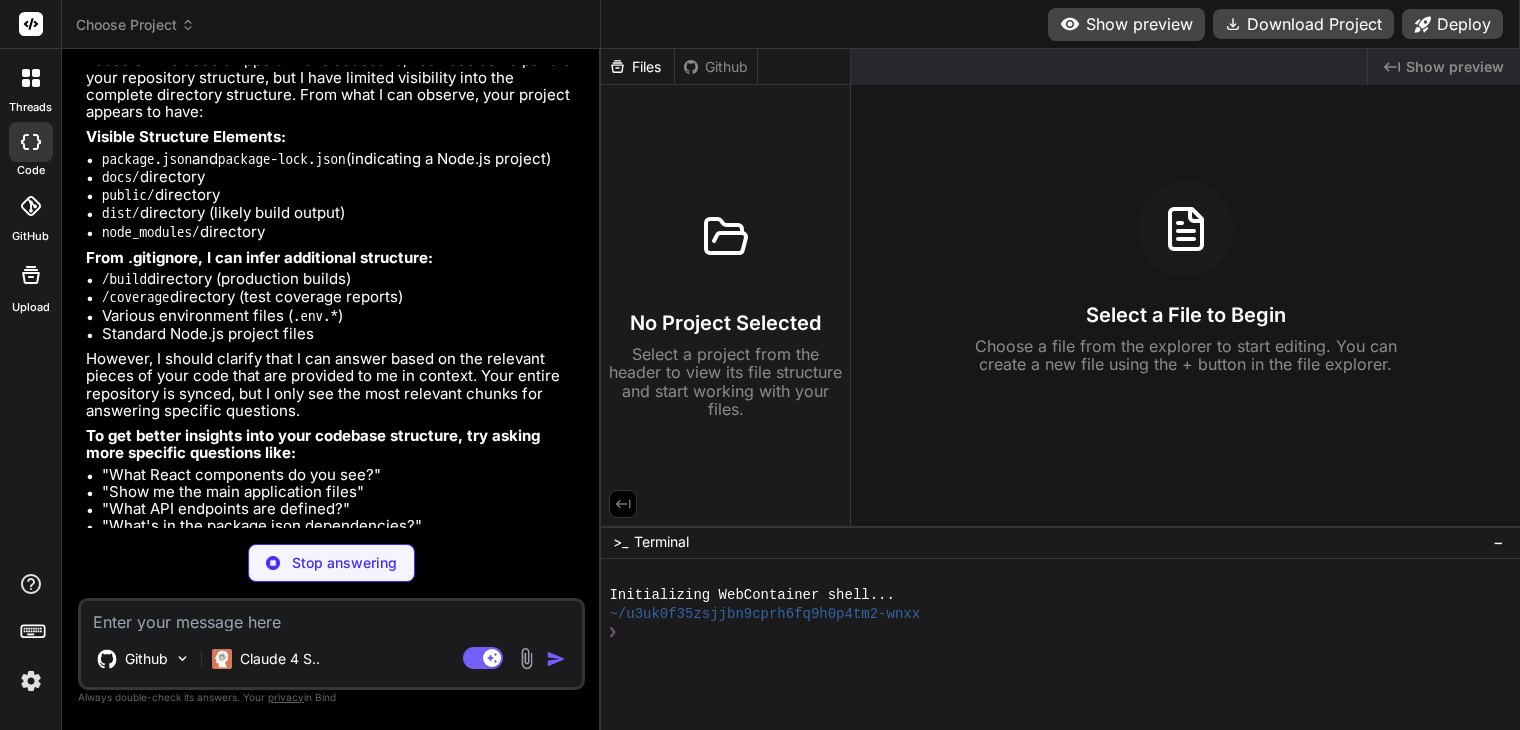 scroll, scrollTop: 487, scrollLeft: 0, axis: vertical 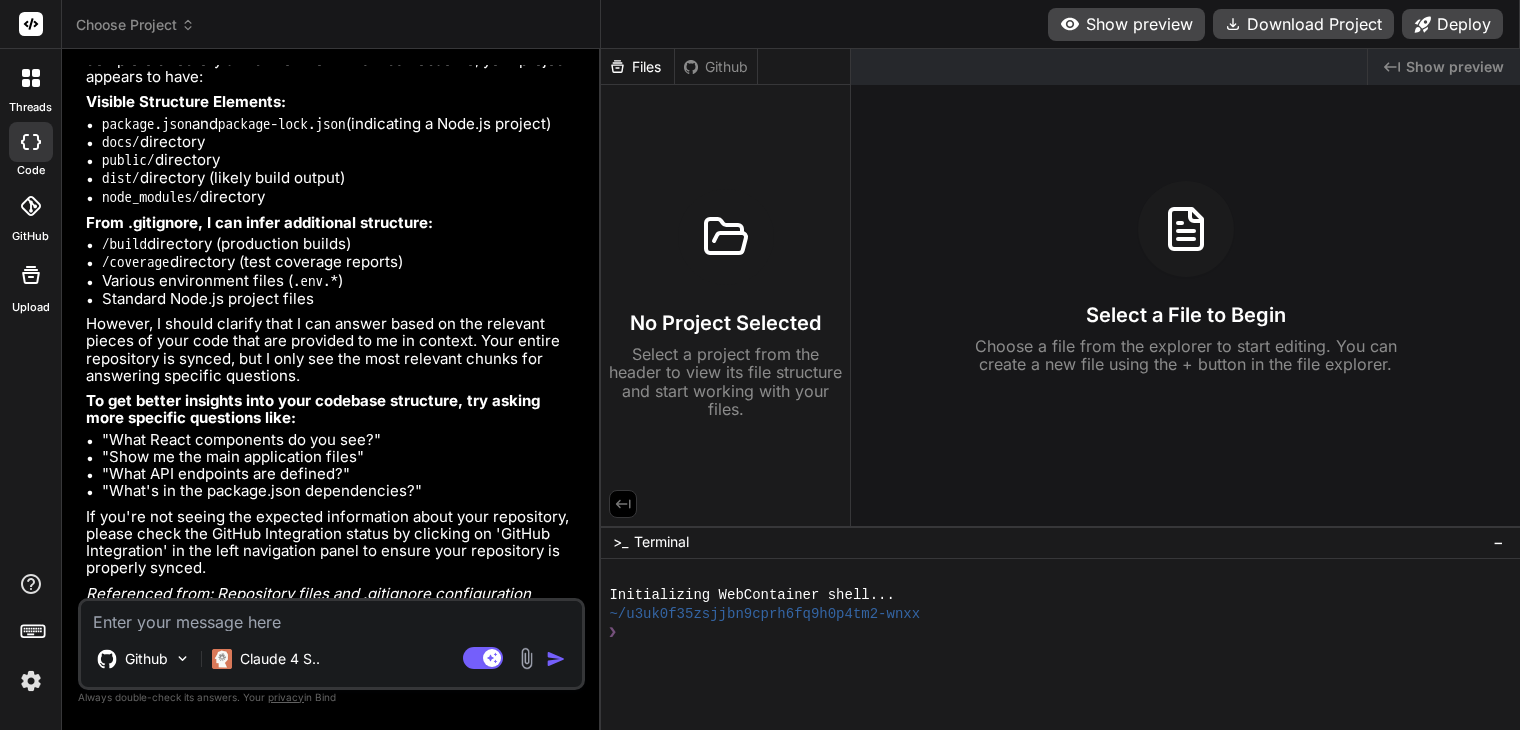 type on "x" 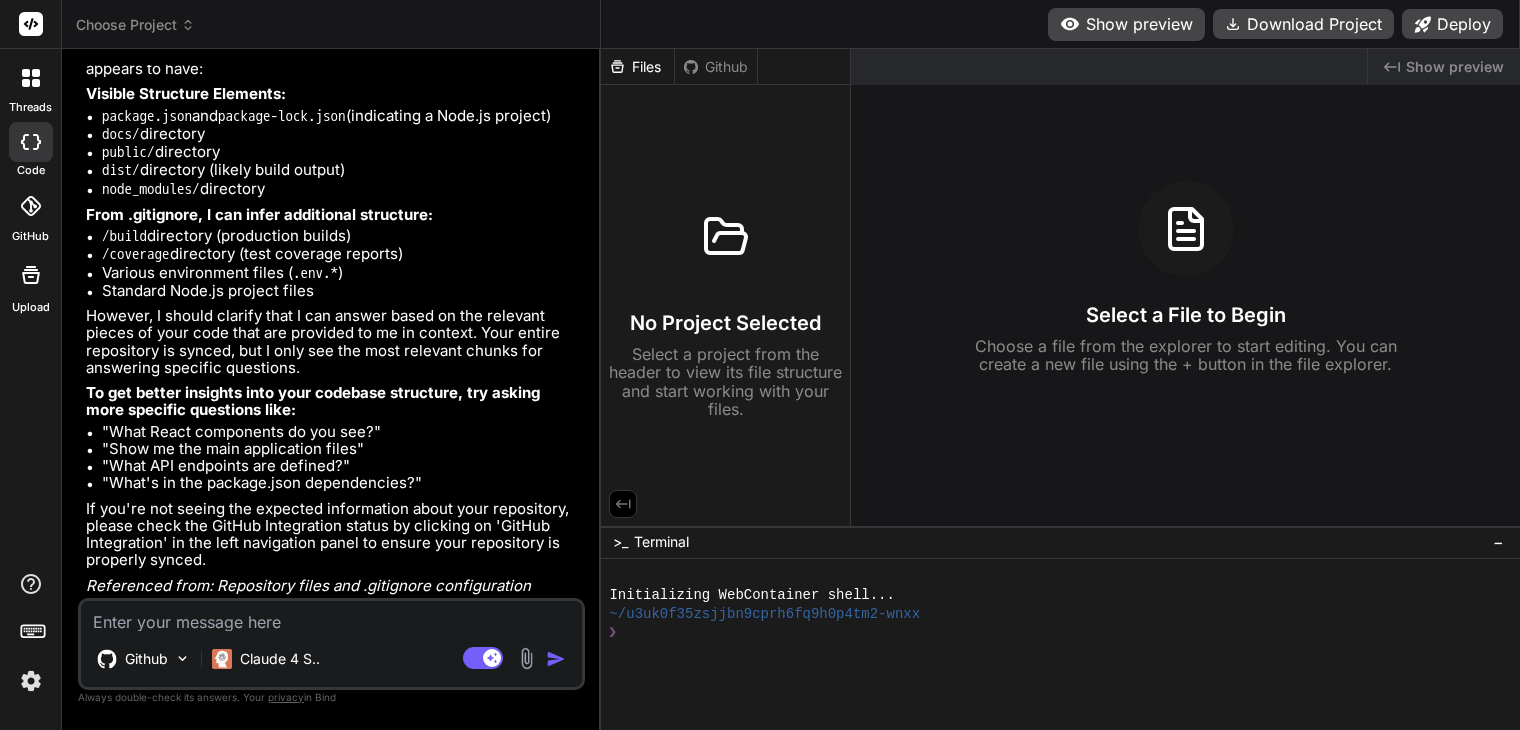 scroll, scrollTop: 509, scrollLeft: 0, axis: vertical 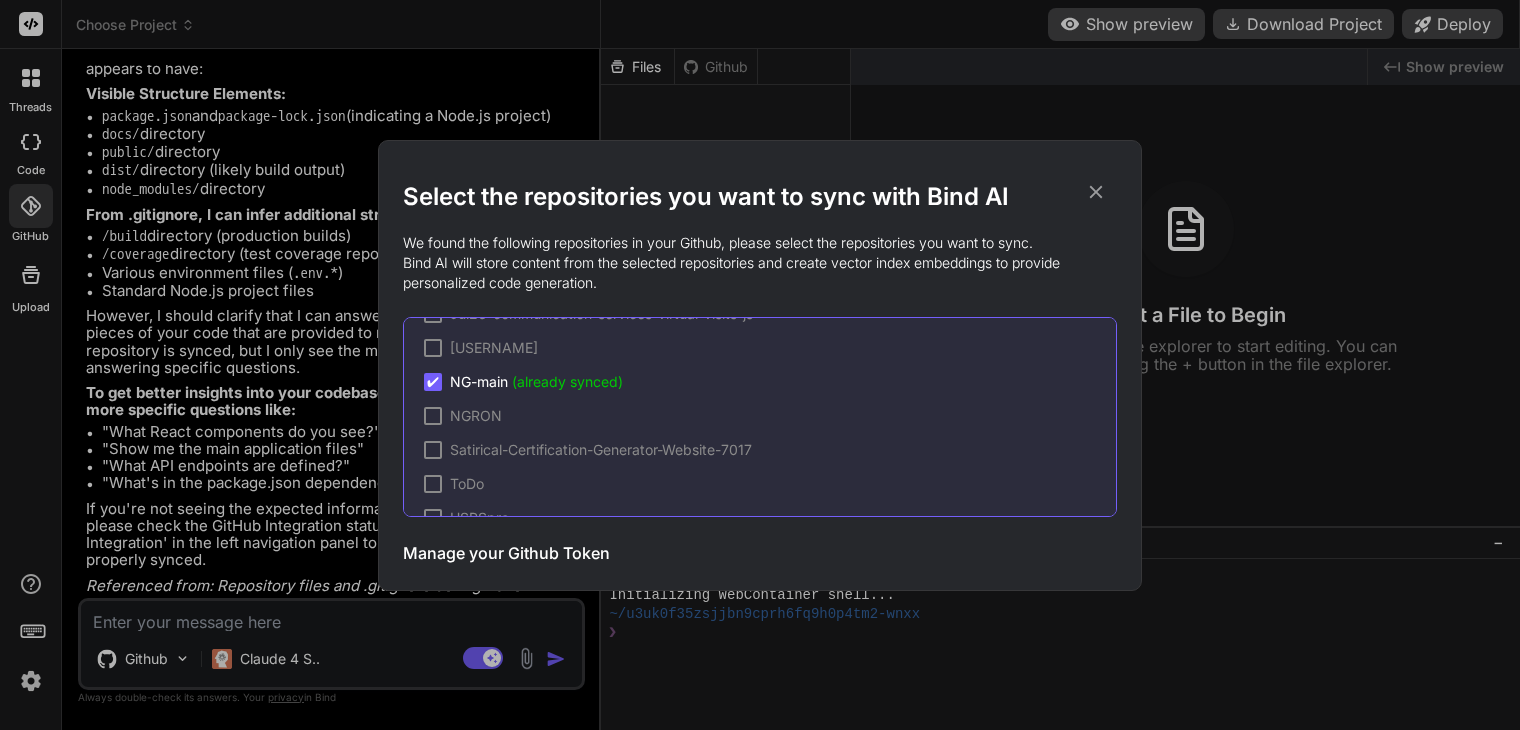 drag, startPoint x: 1101, startPoint y: 190, endPoint x: 1080, endPoint y: 195, distance: 21.587032 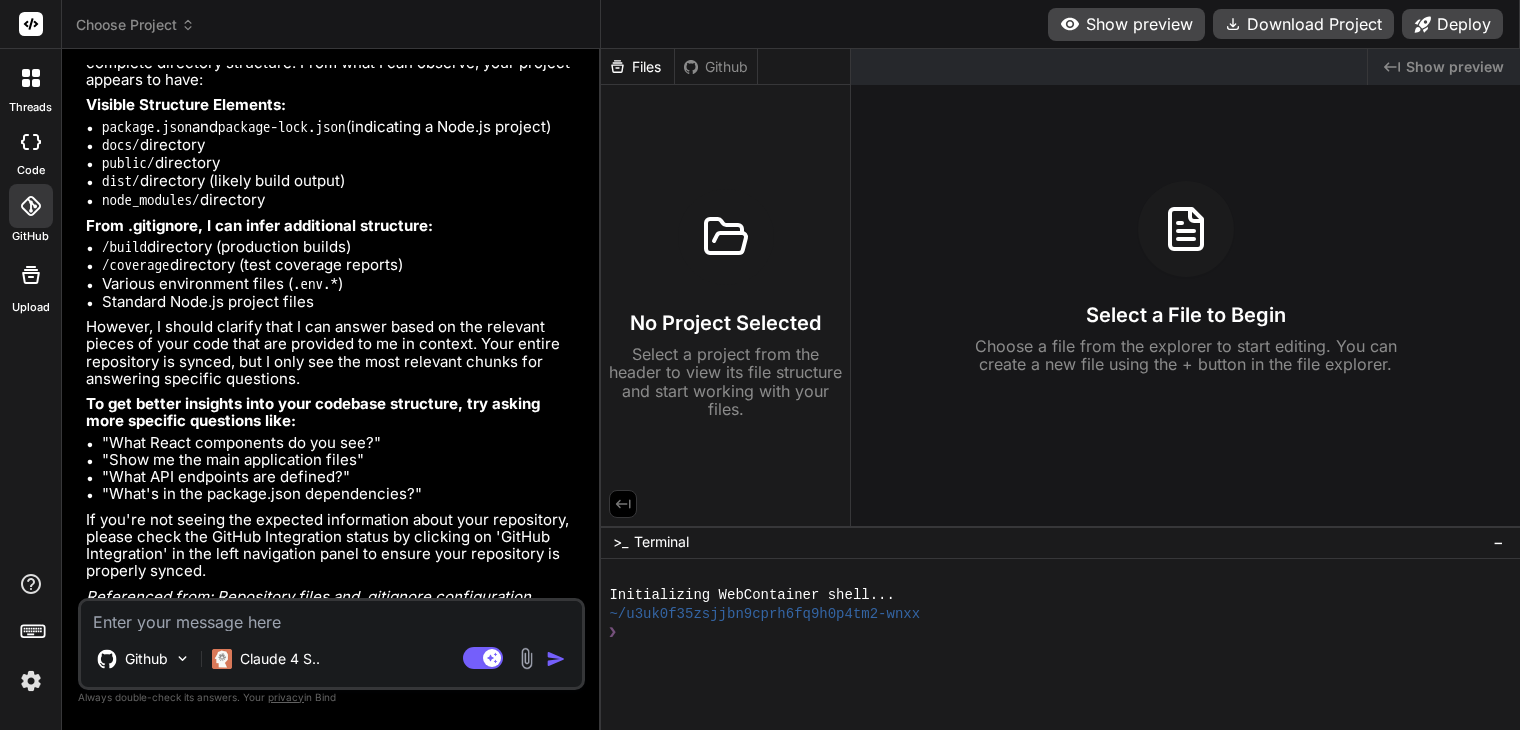 scroll, scrollTop: 410, scrollLeft: 0, axis: vertical 